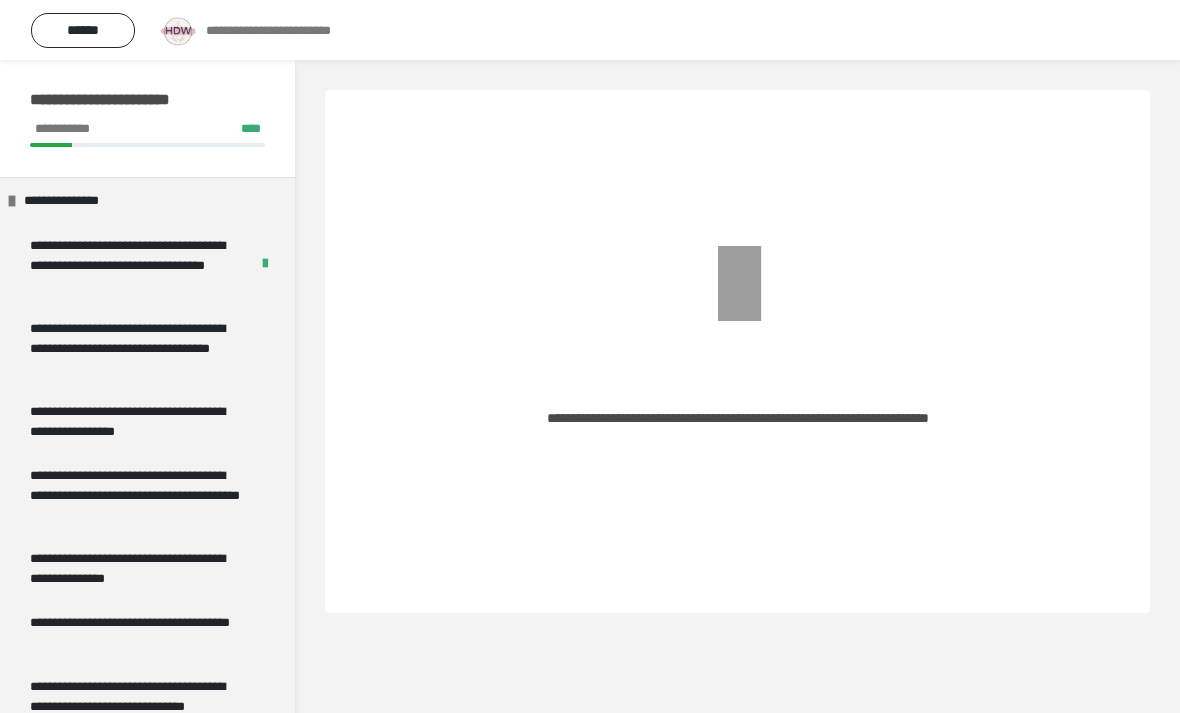 scroll, scrollTop: 33, scrollLeft: 0, axis: vertical 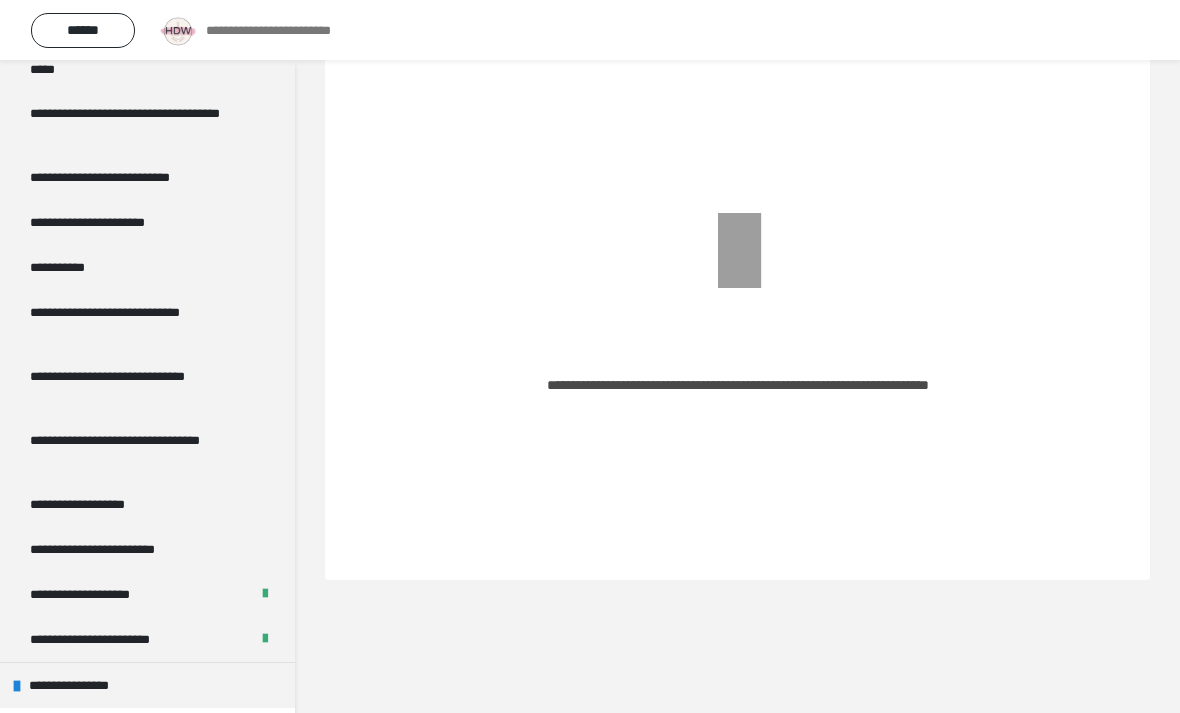 click on "******" at bounding box center (83, 30) 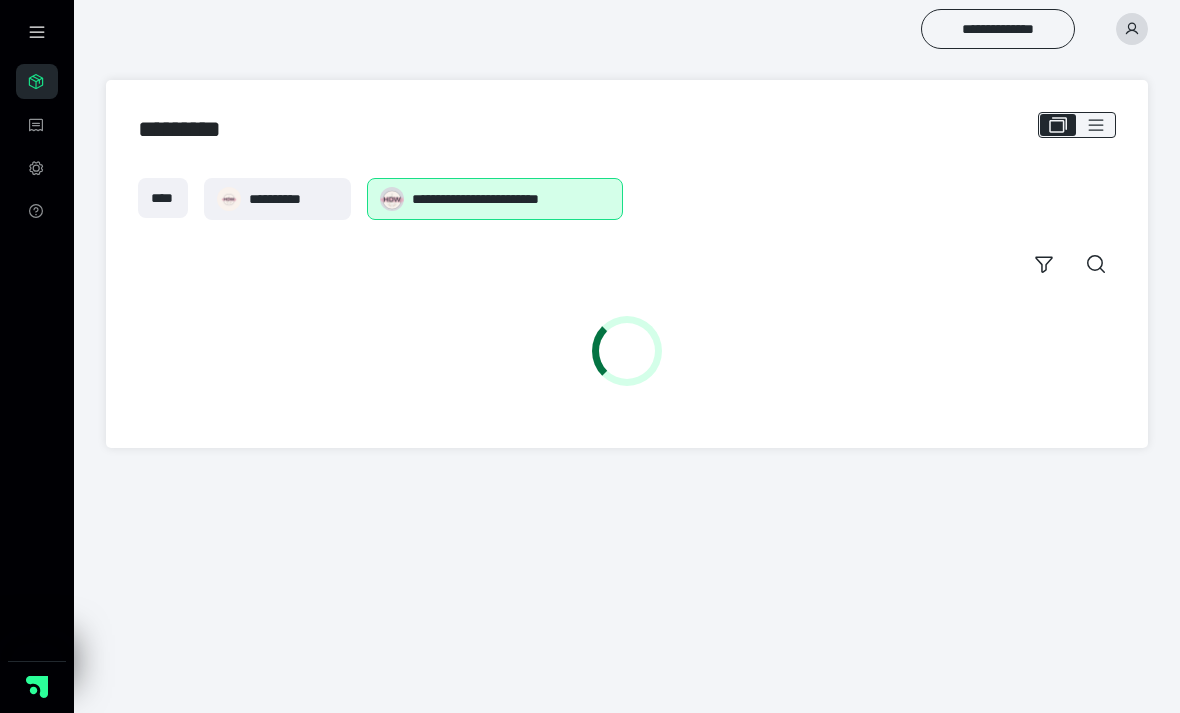scroll, scrollTop: 0, scrollLeft: 0, axis: both 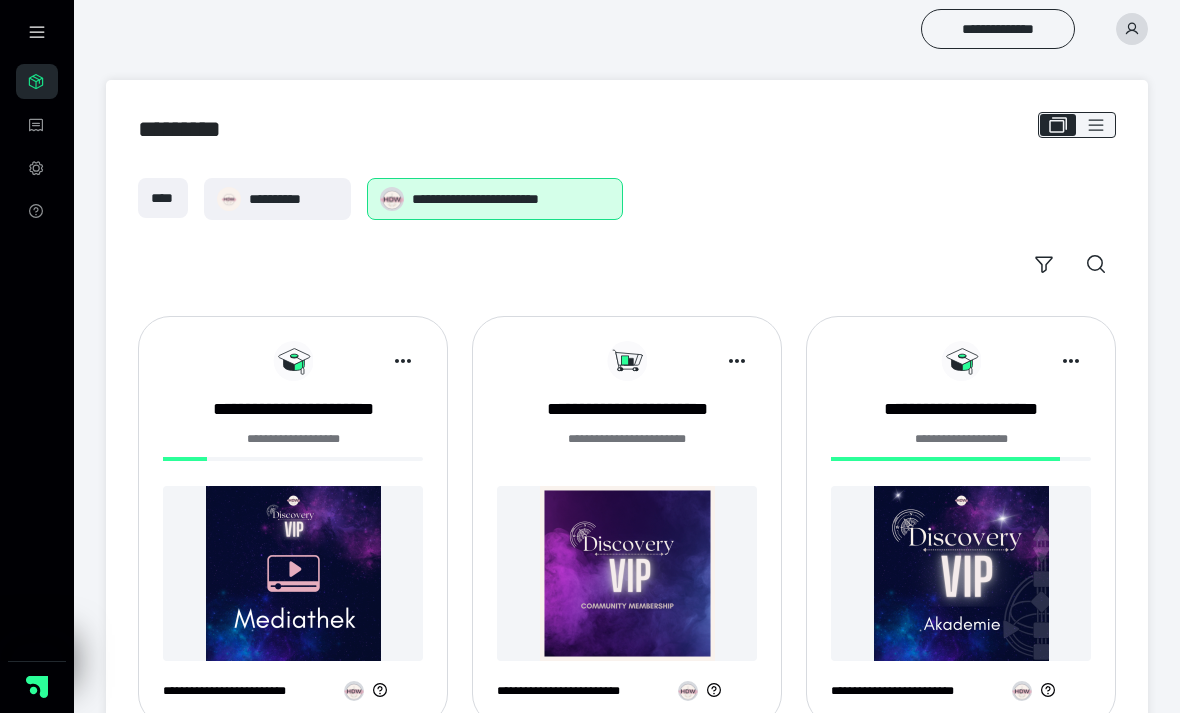 click at bounding box center (293, 573) 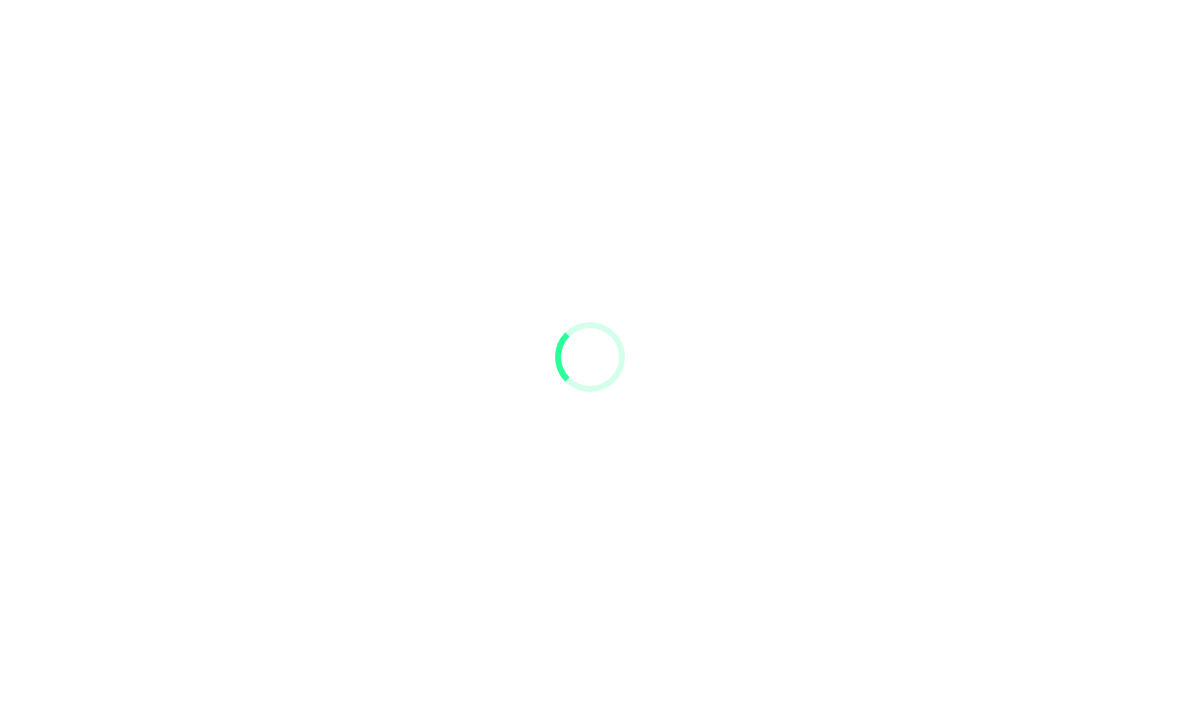 scroll, scrollTop: 0, scrollLeft: 0, axis: both 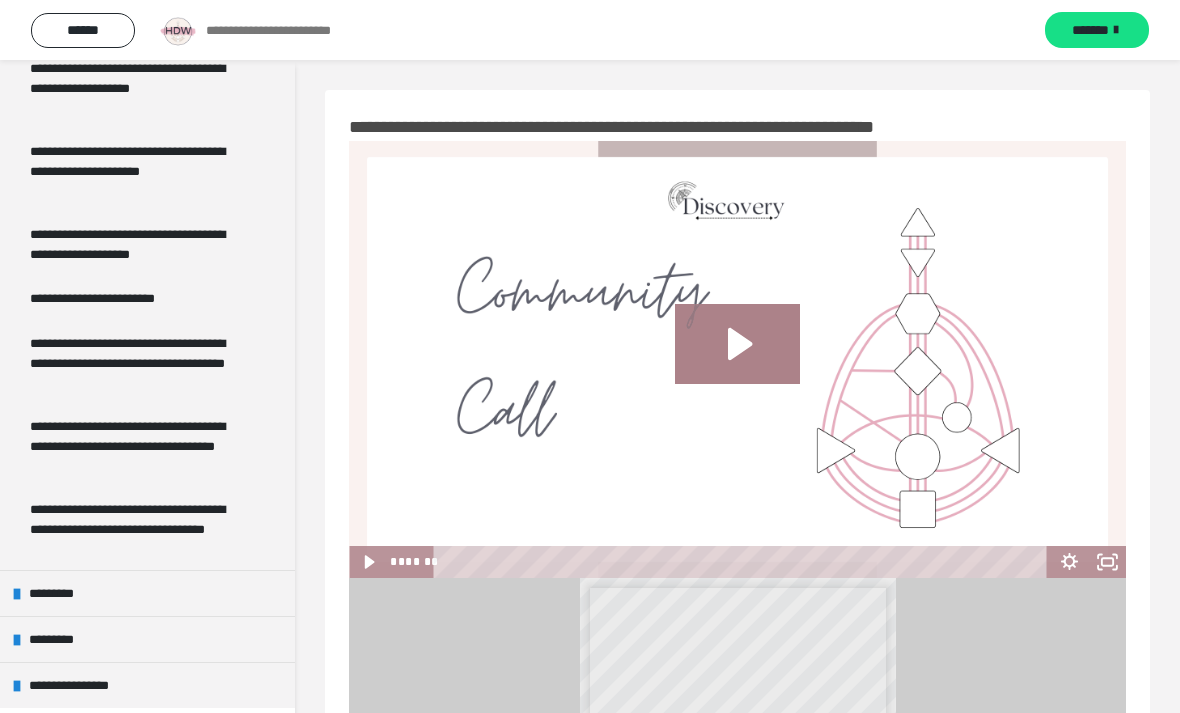 click on "*********" at bounding box center [147, 639] 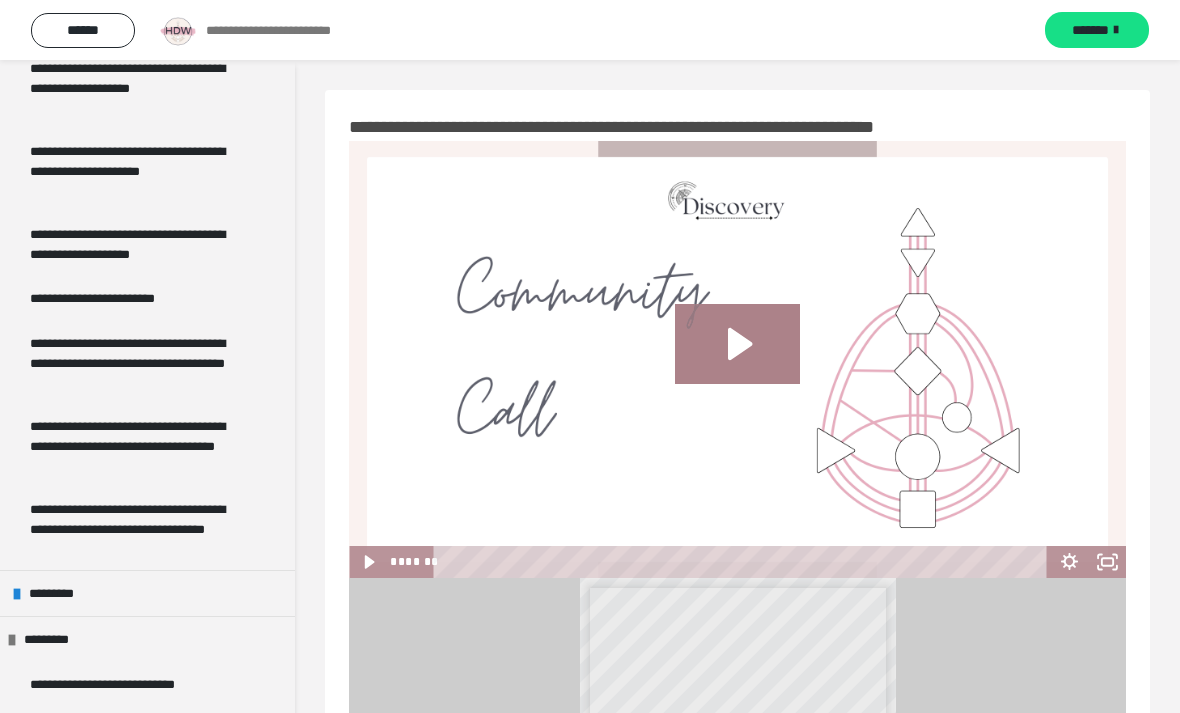 click on "*********" at bounding box center (147, 639) 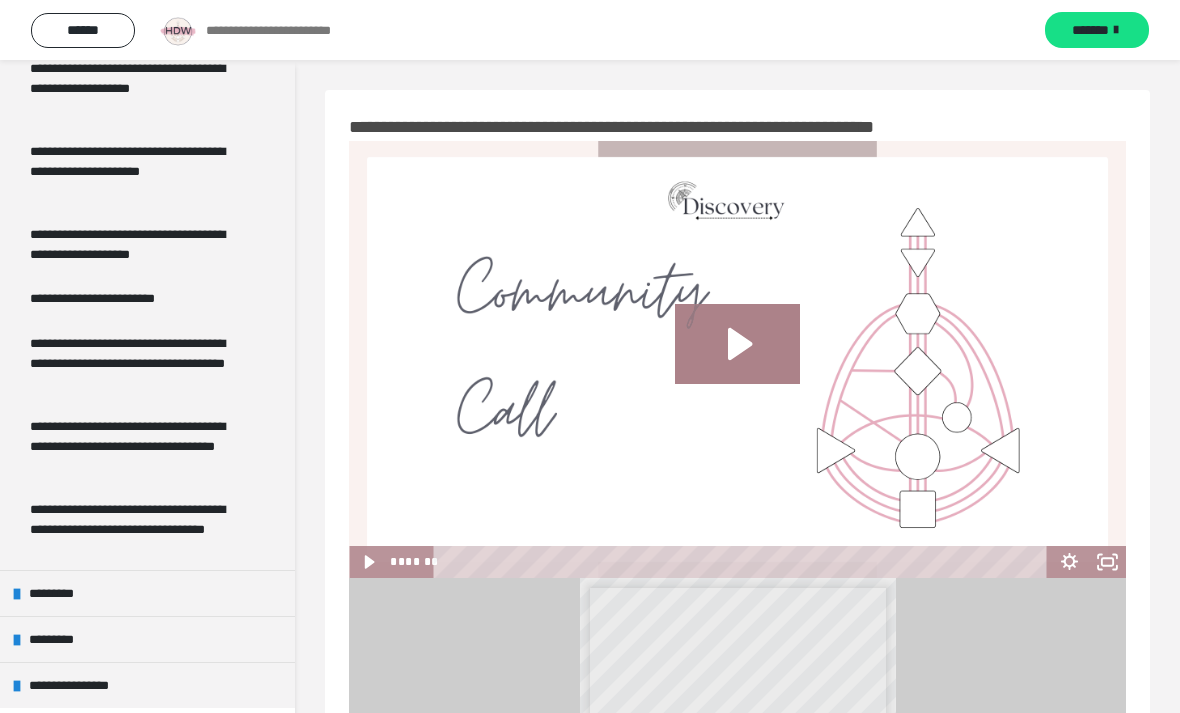 click on "*********" at bounding box center (147, 639) 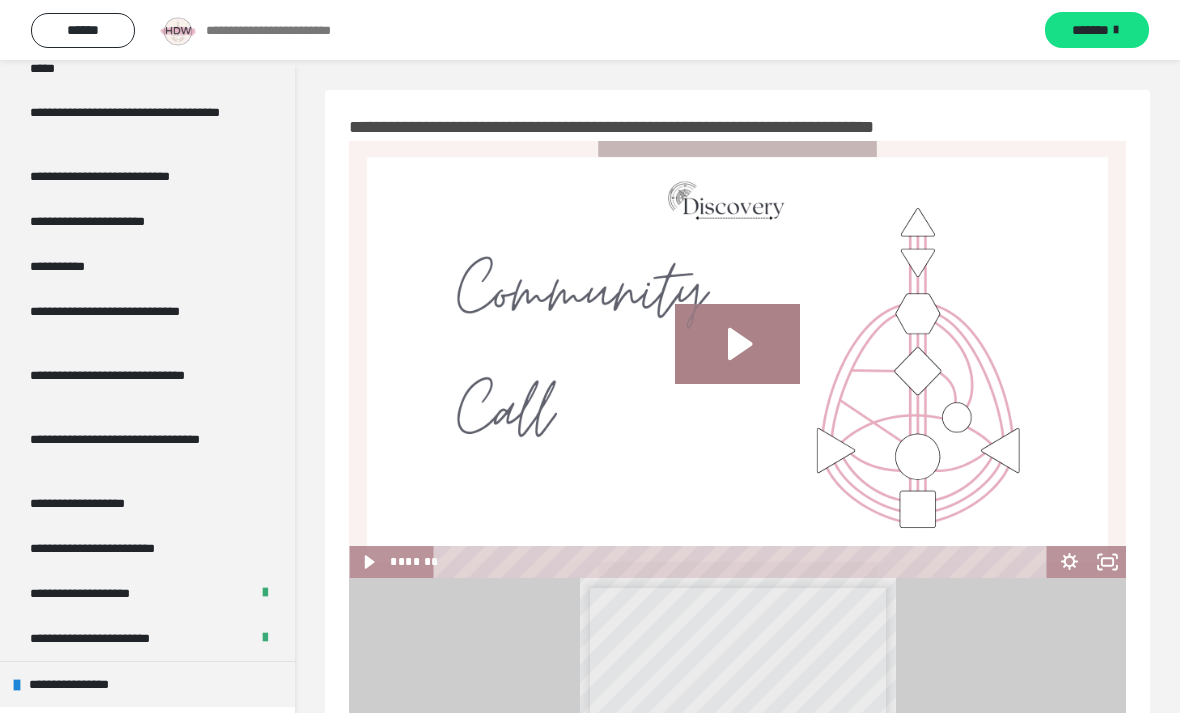 scroll, scrollTop: 1829, scrollLeft: 0, axis: vertical 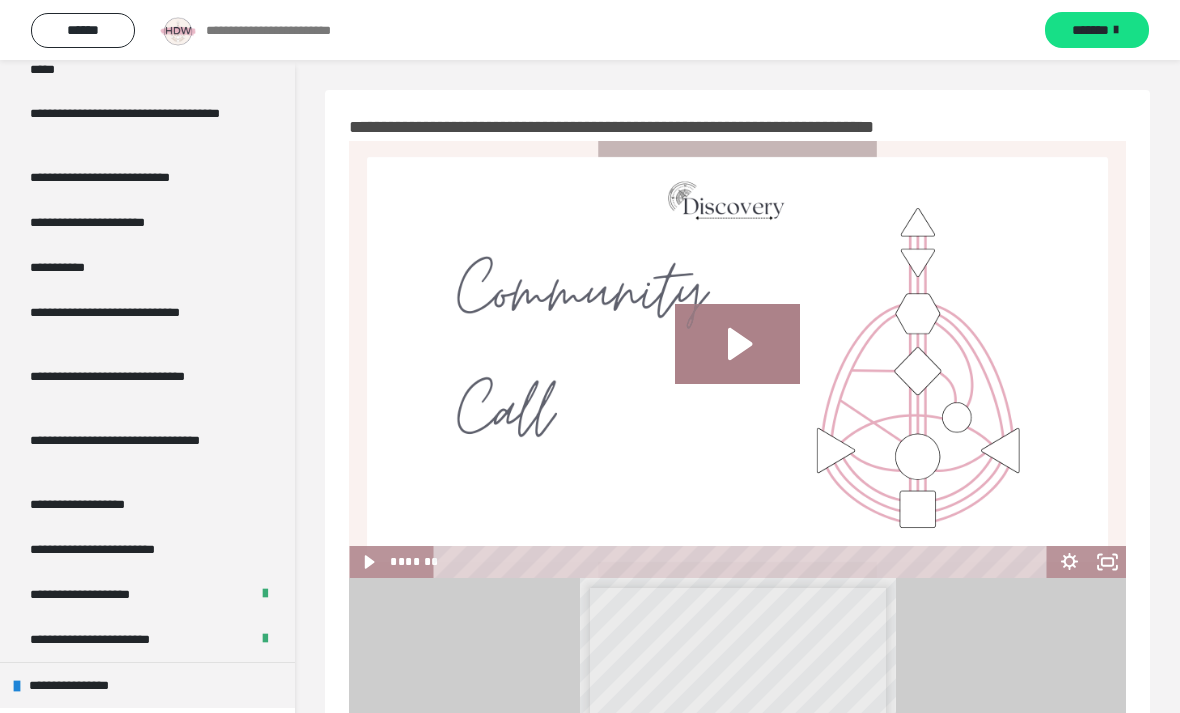 click on "**********" at bounding box center (107, 594) 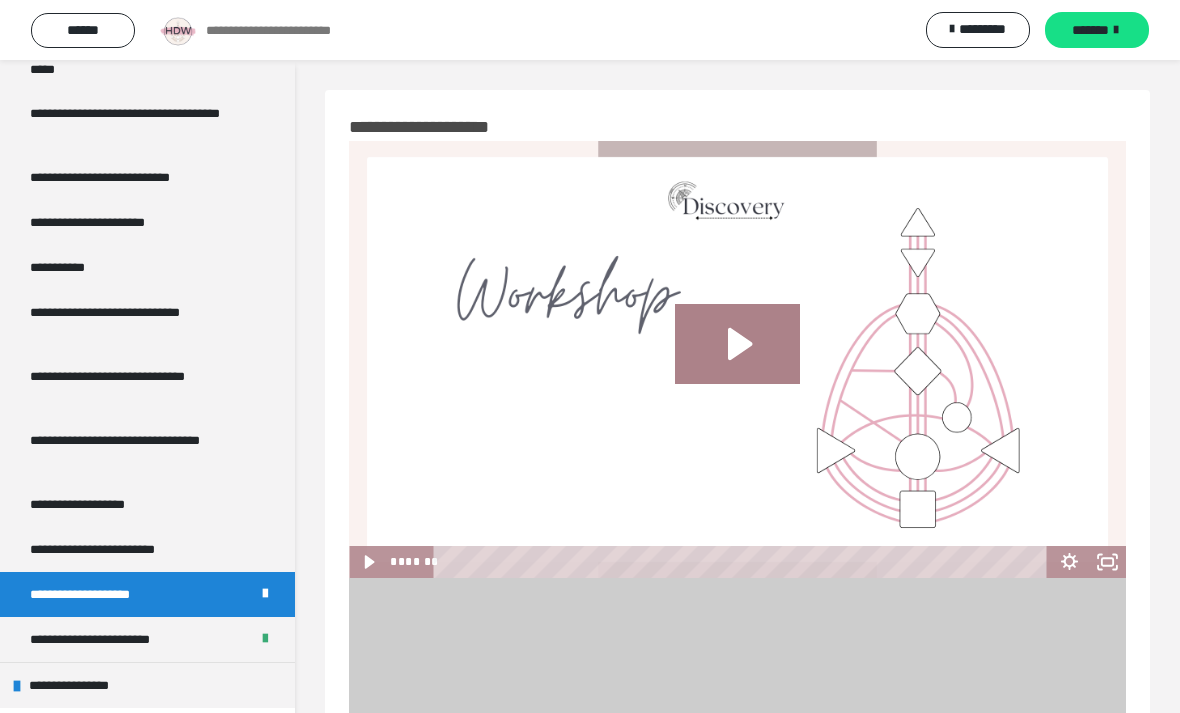 click 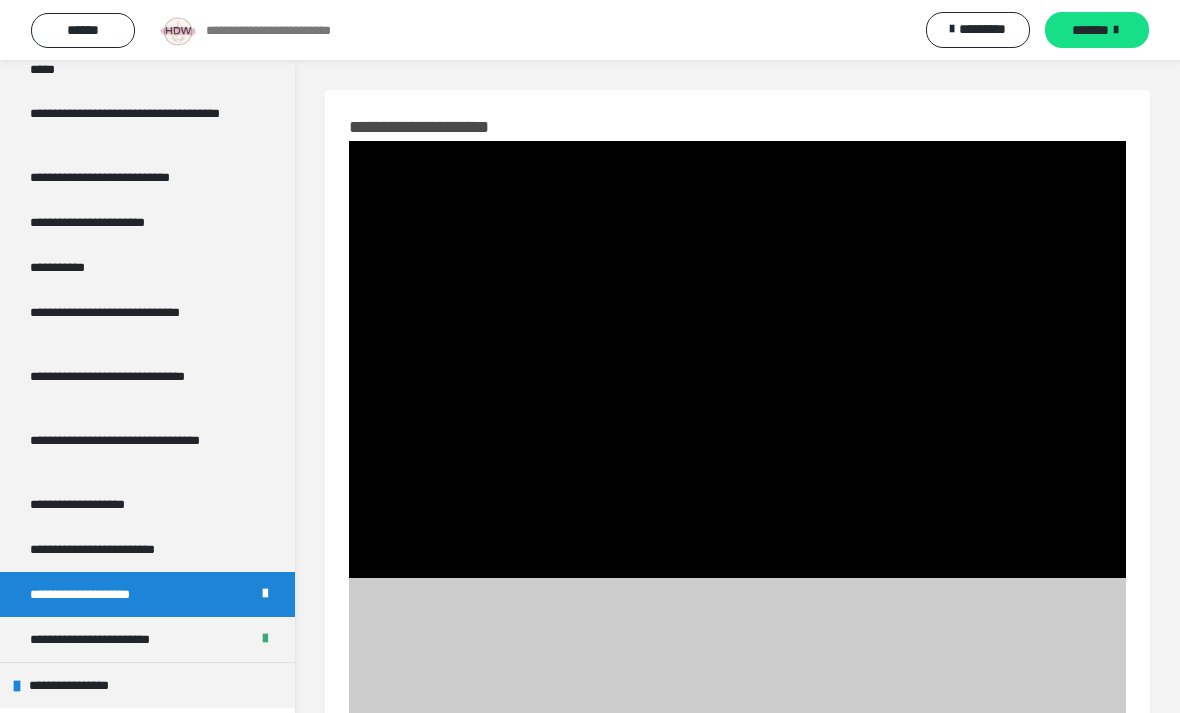 click at bounding box center (737, 359) 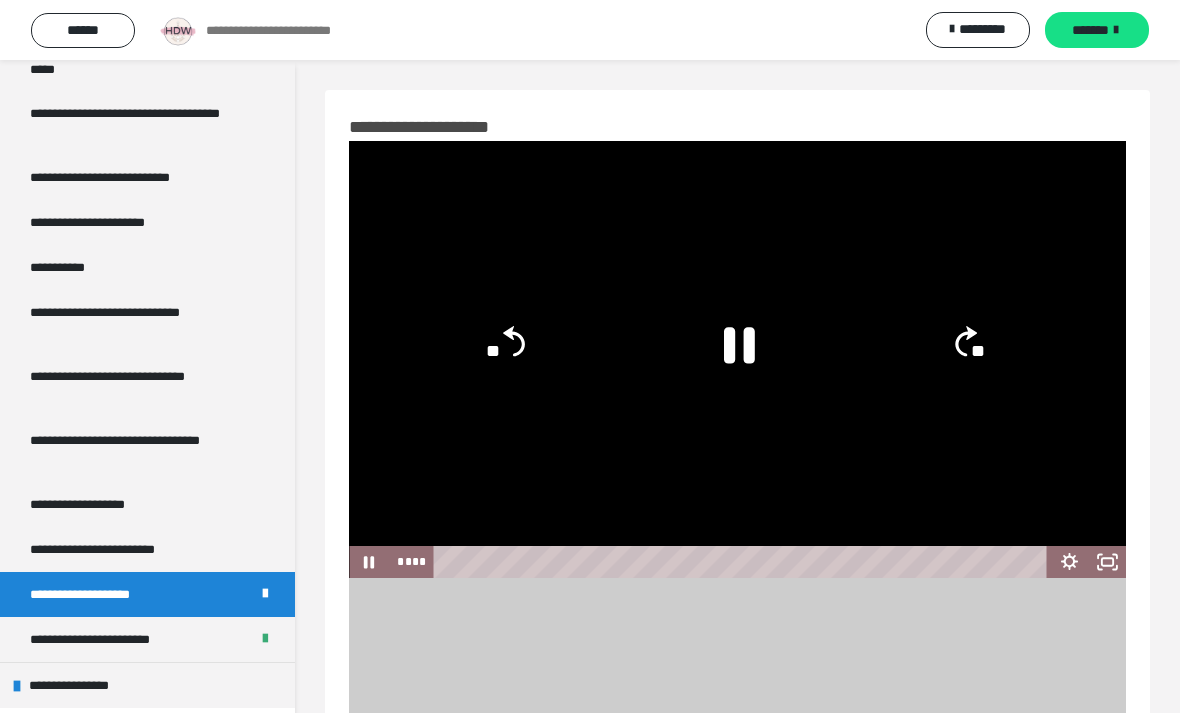 click on "**" 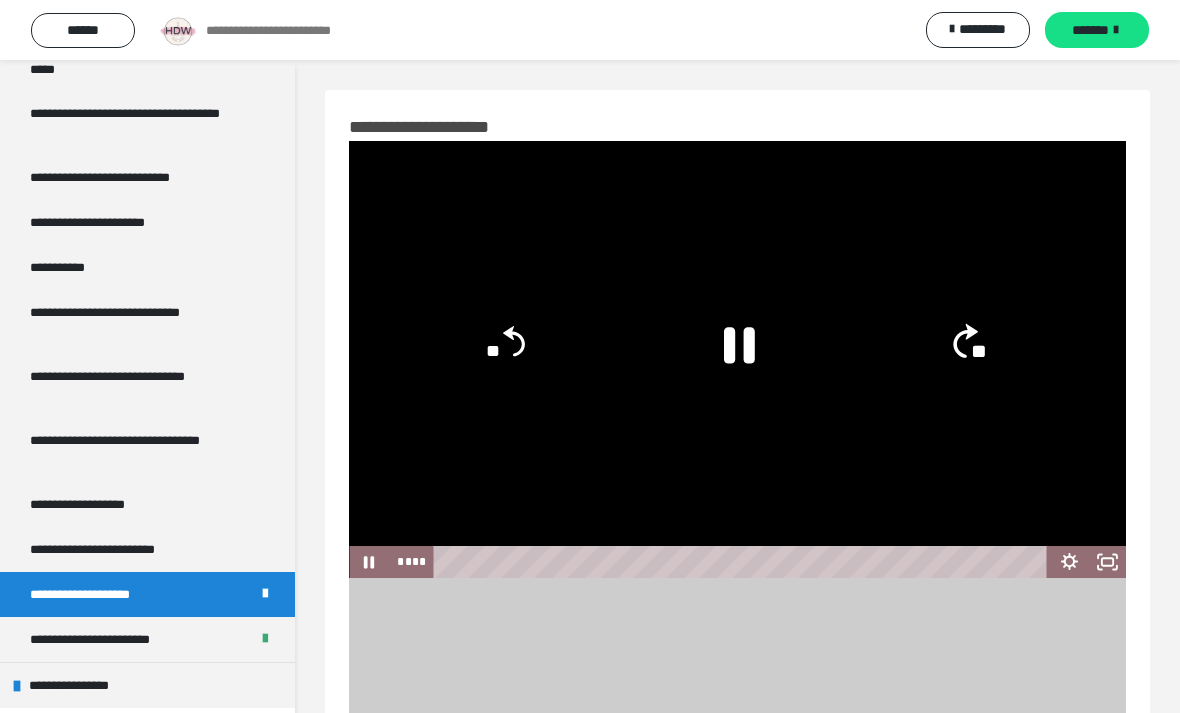 click 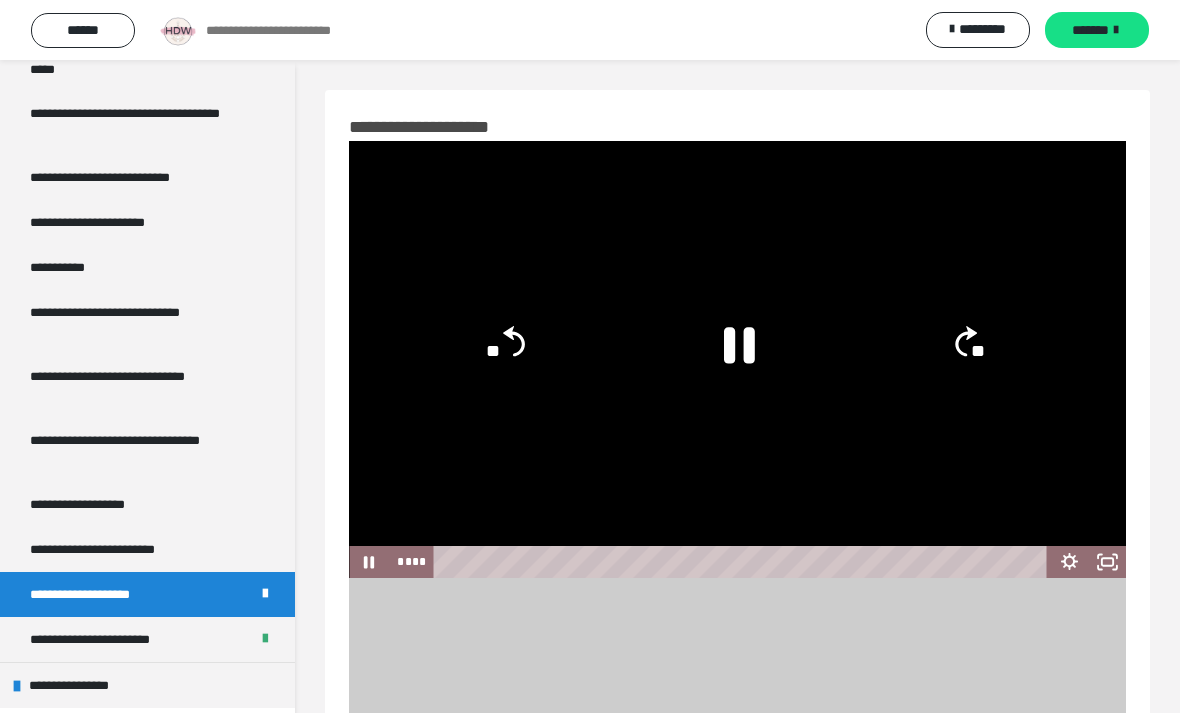 click 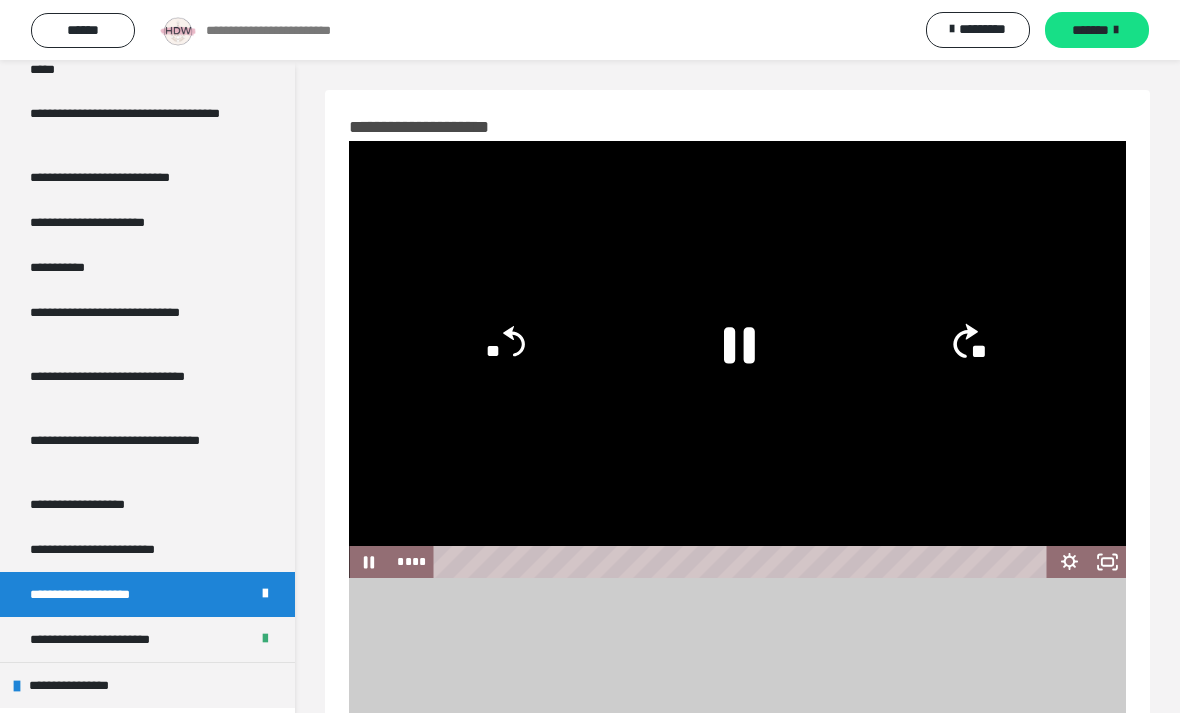 click on "**" 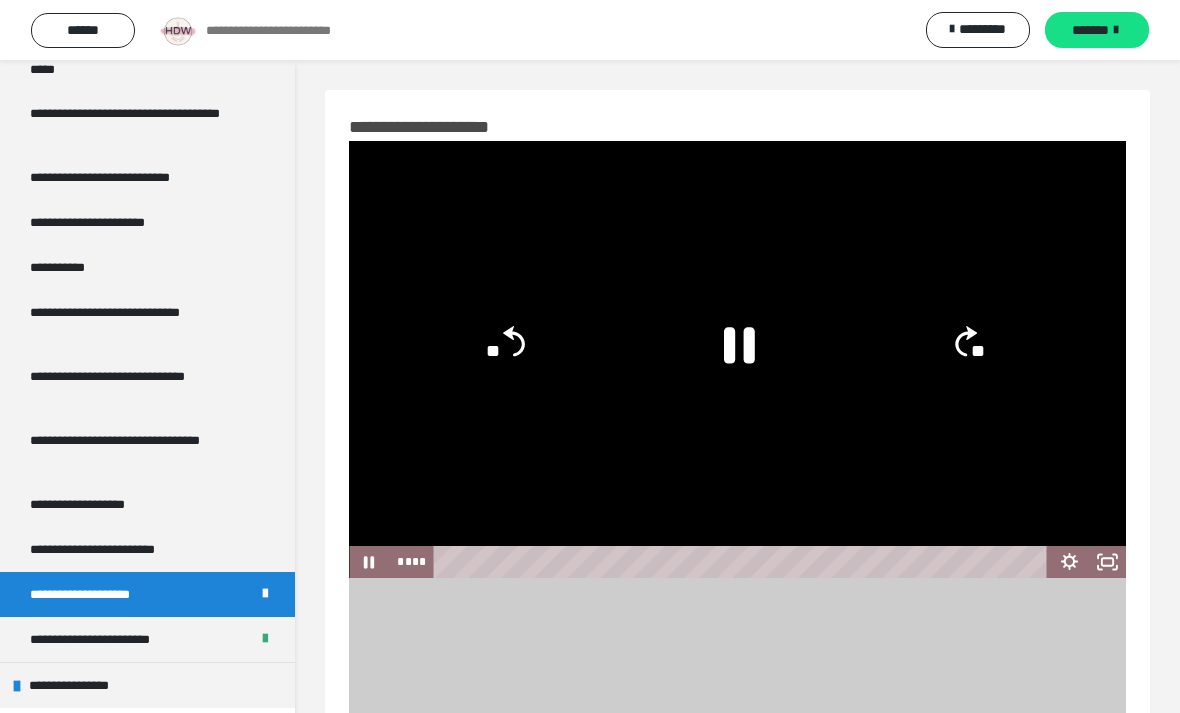click on "**" 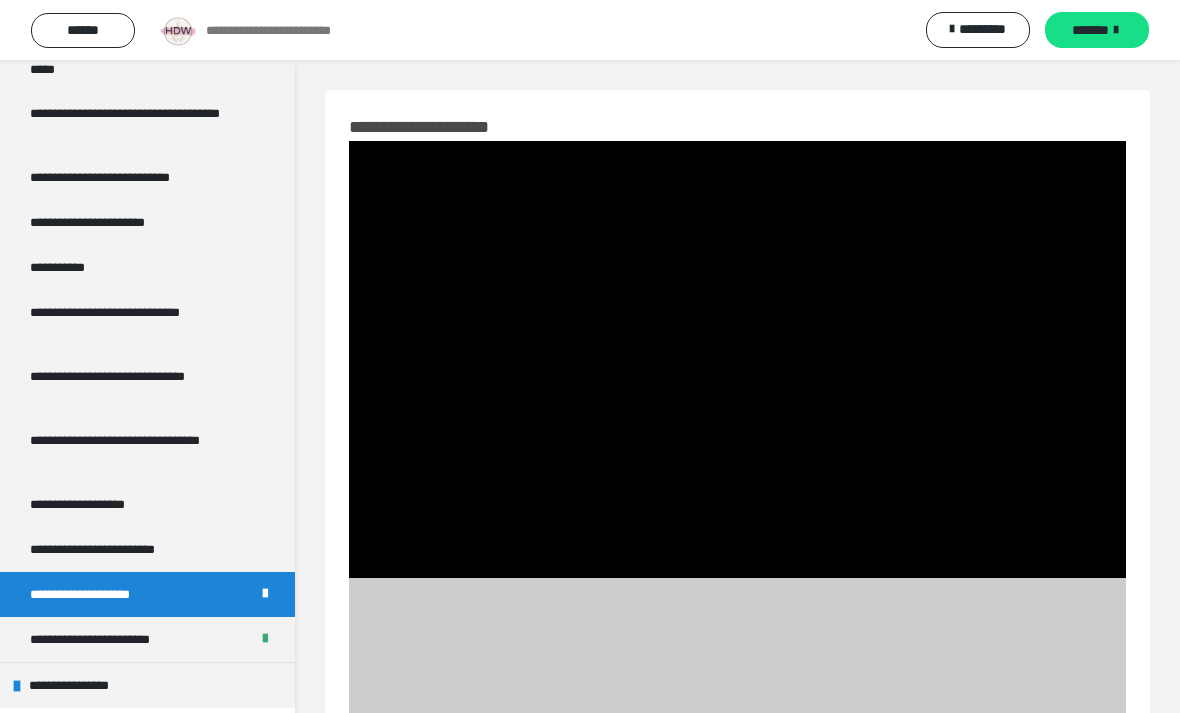 click at bounding box center (737, 359) 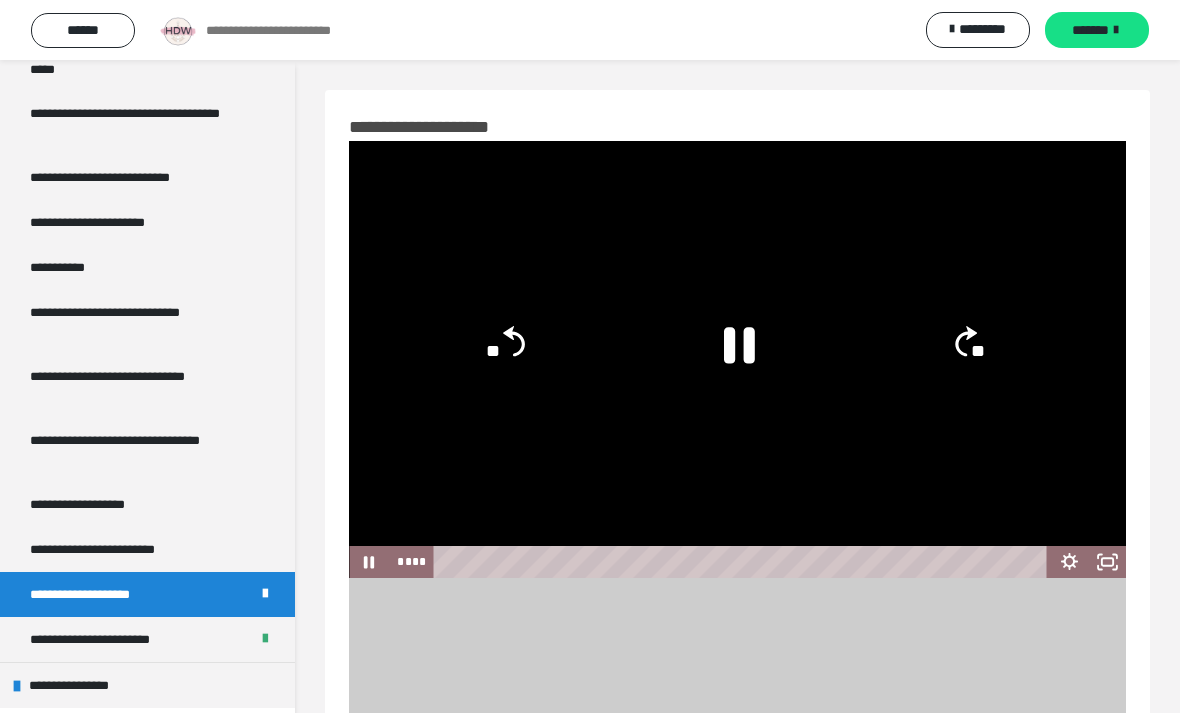 click on "**" 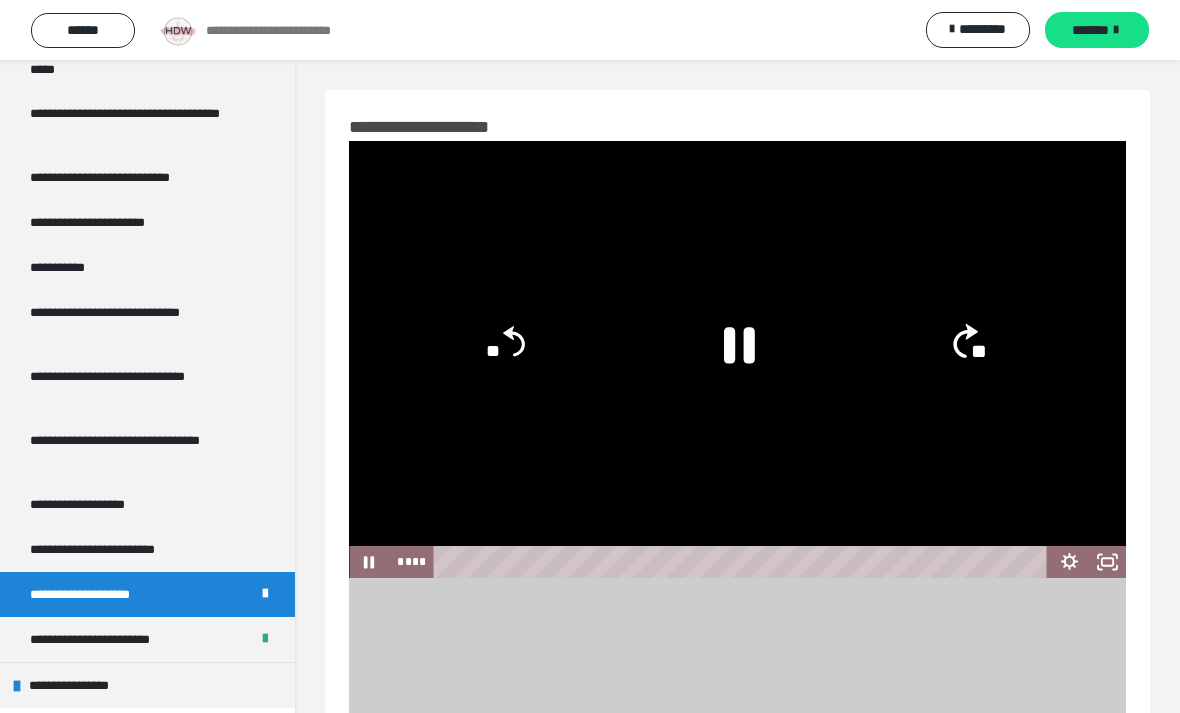click 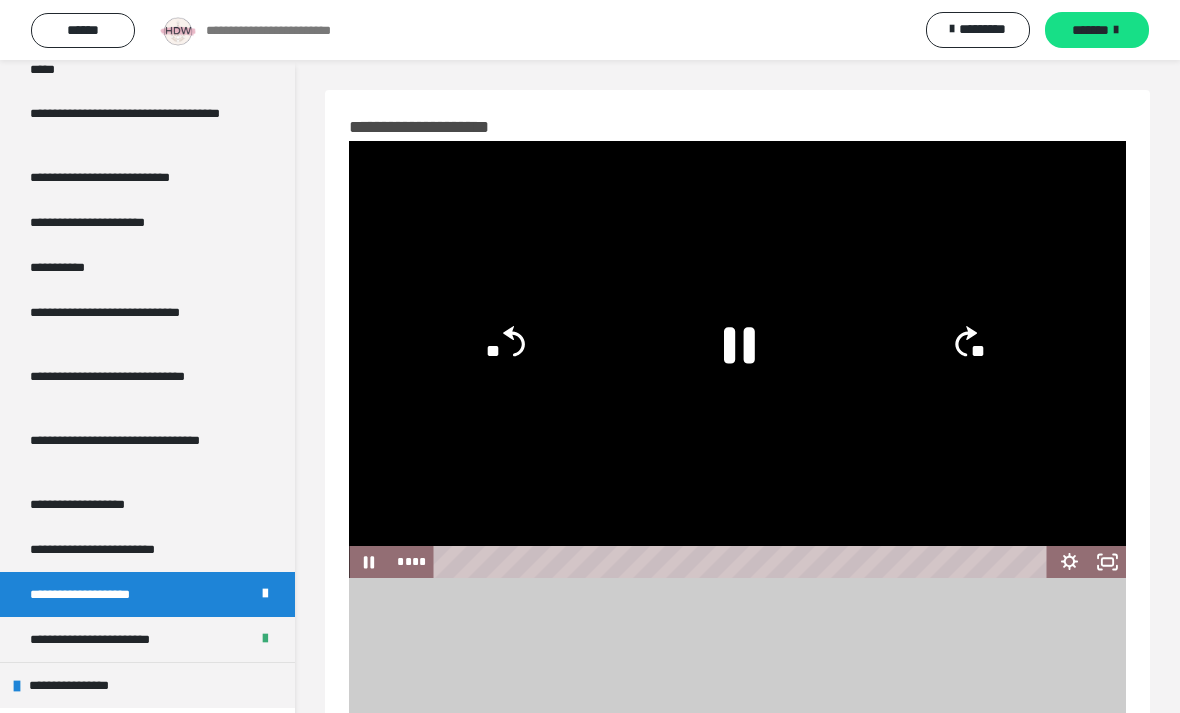 click on "**" 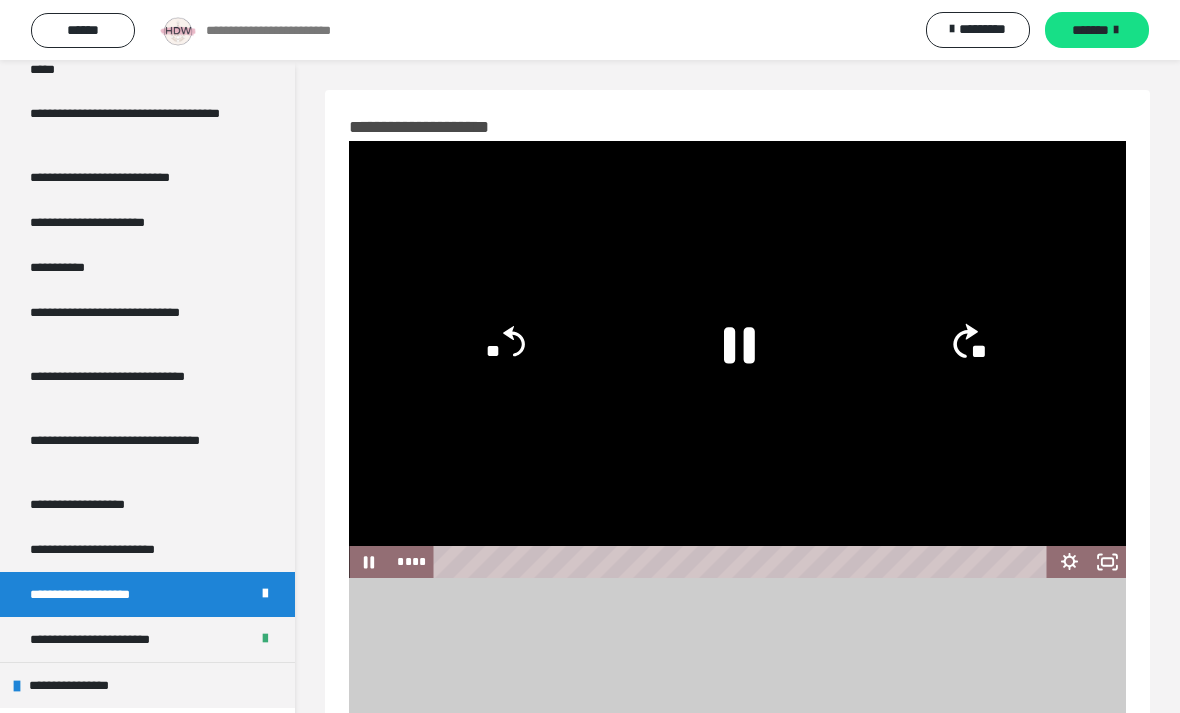 click on "**" 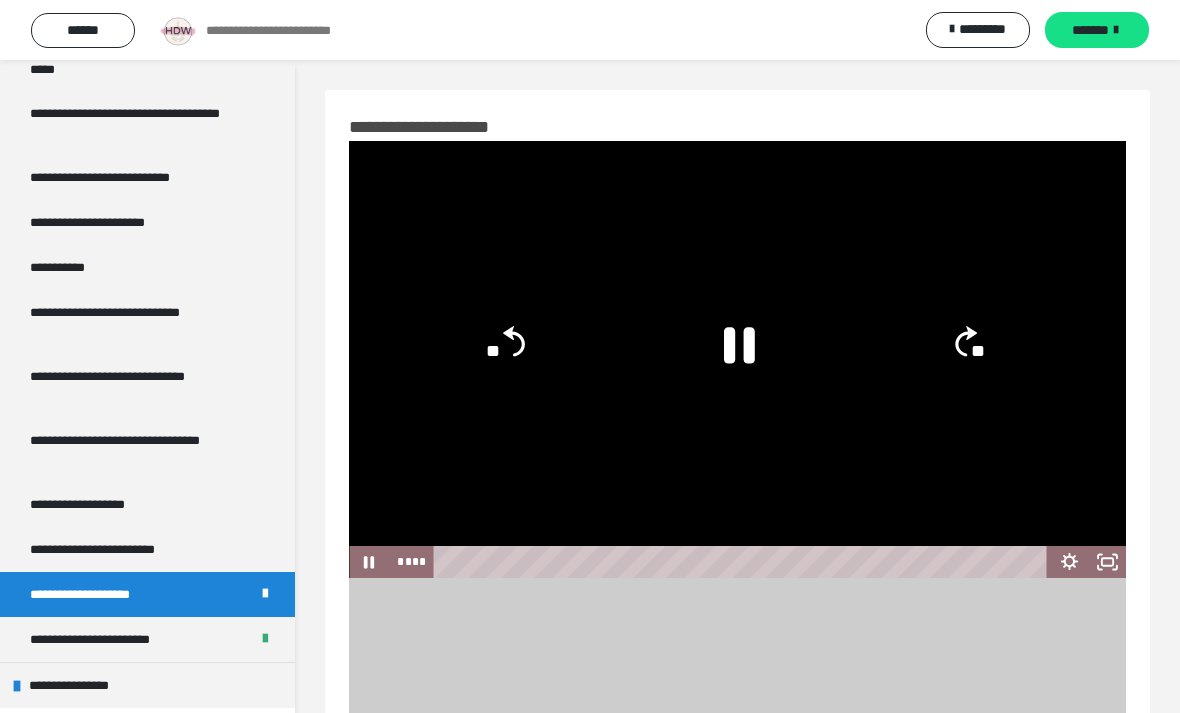 click on "**" 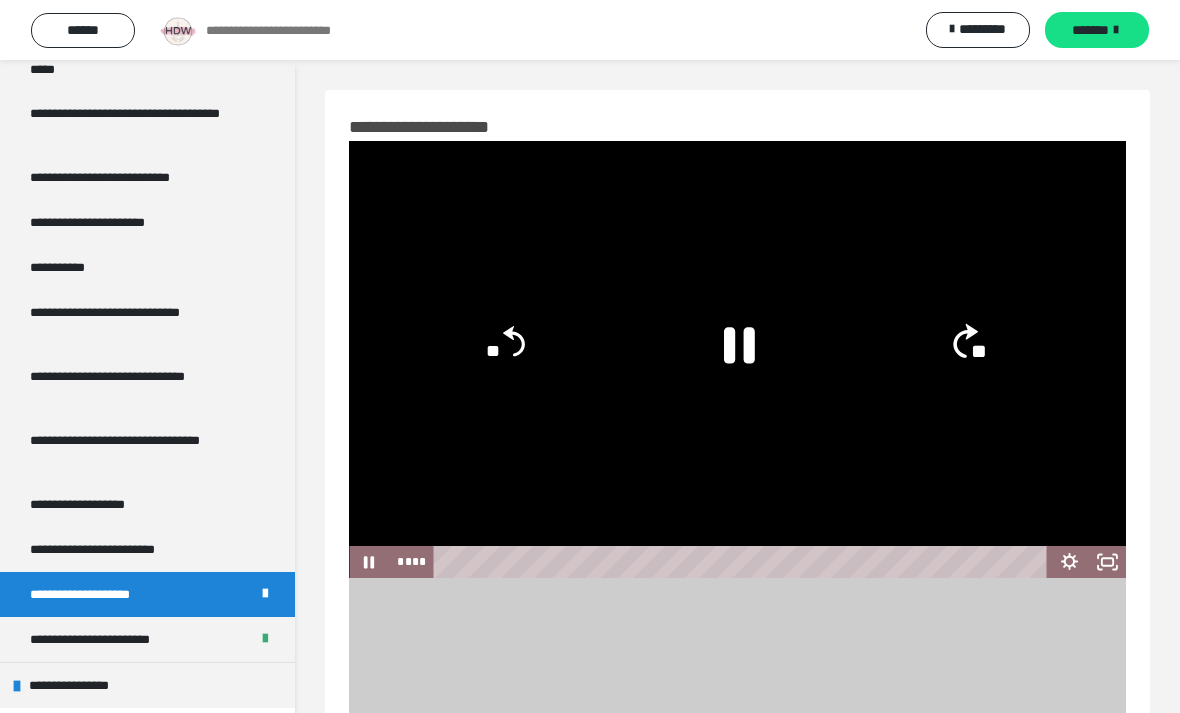 click on "**" 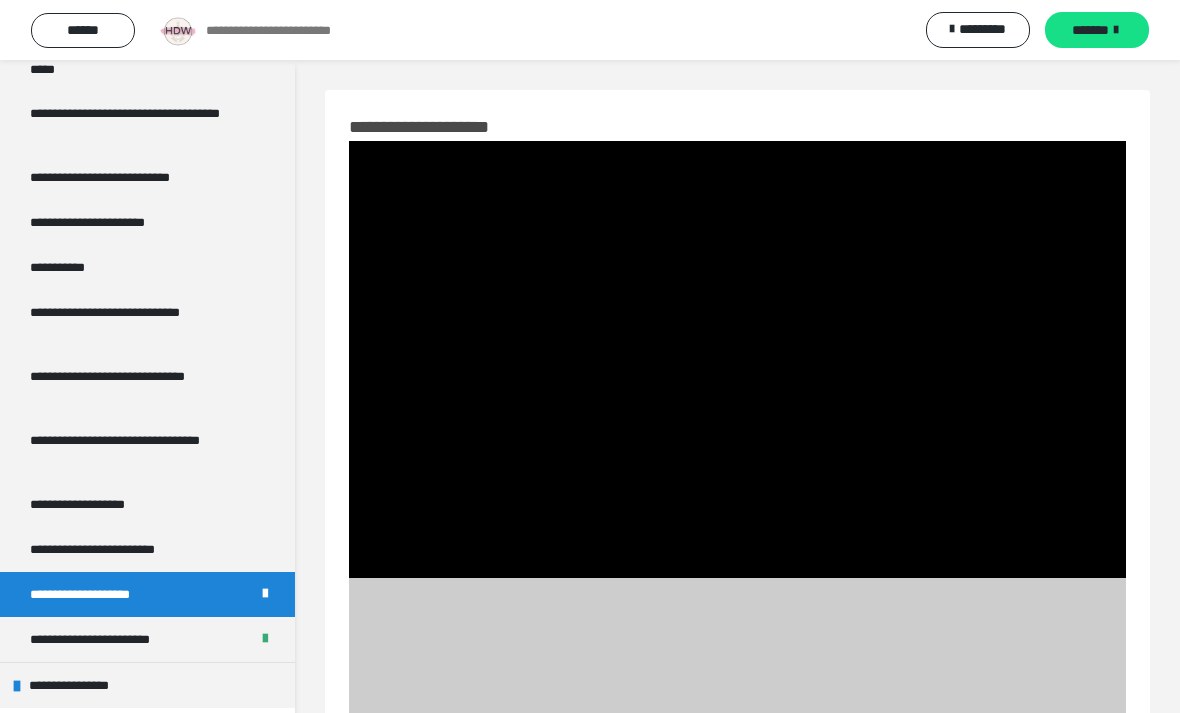 click at bounding box center (737, 359) 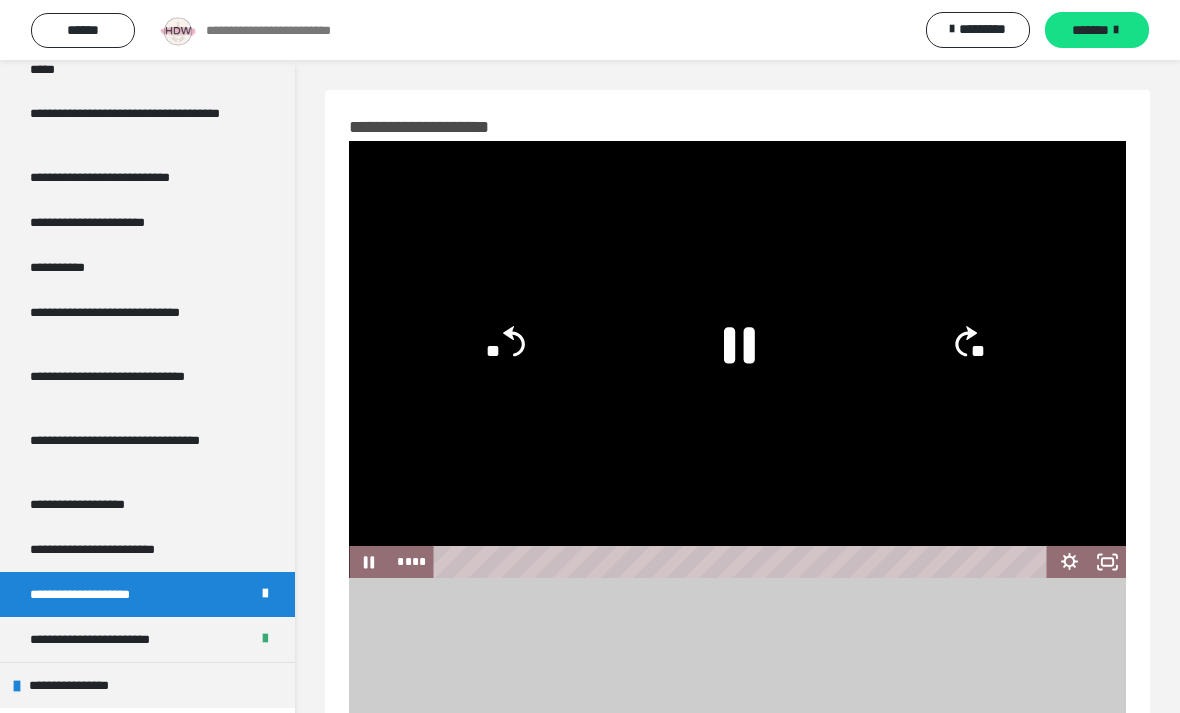 click on "**" 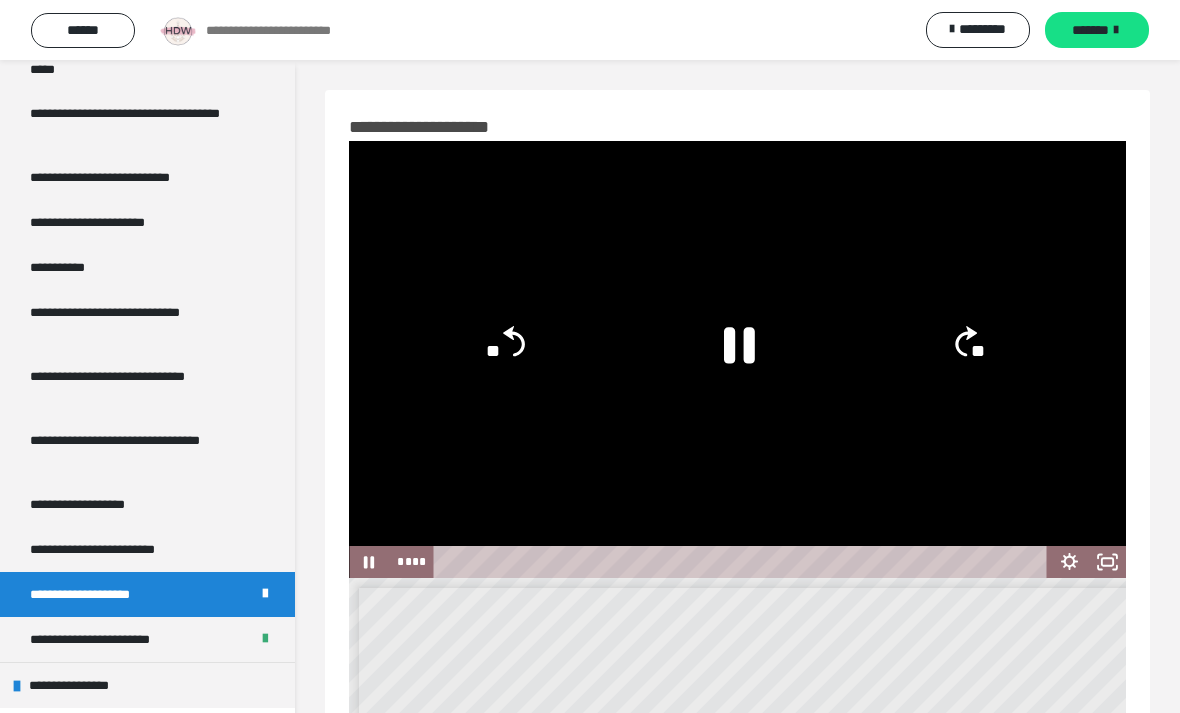 click on "**" 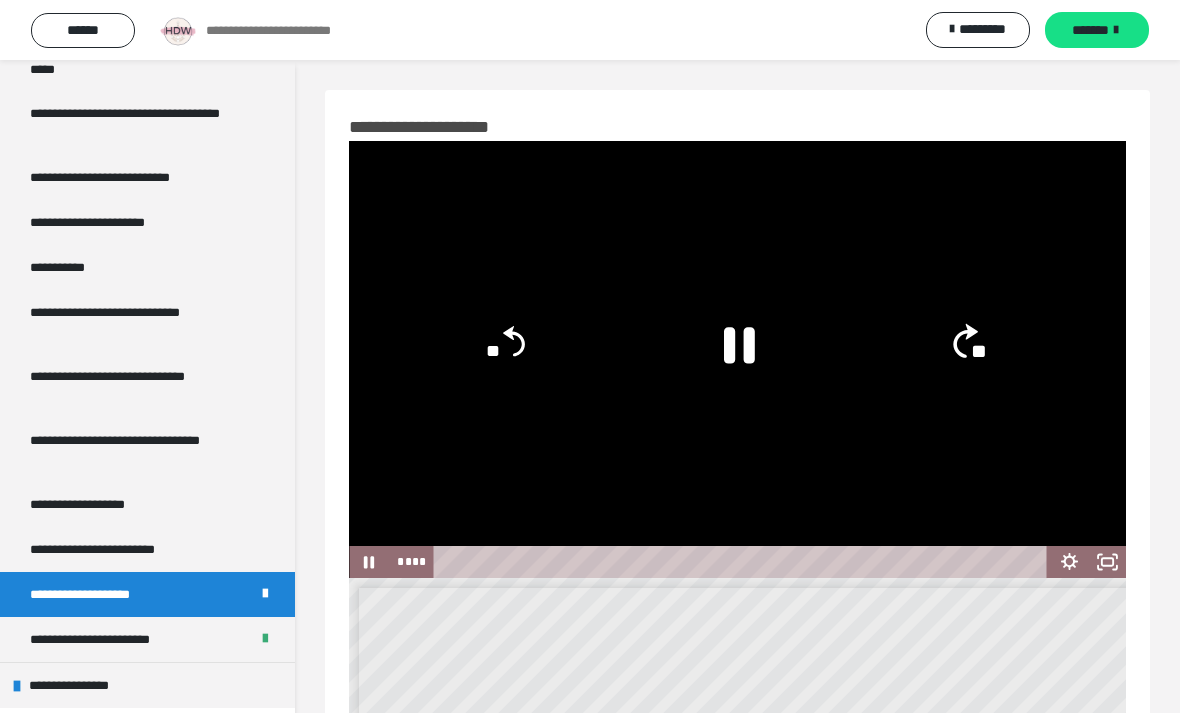 click 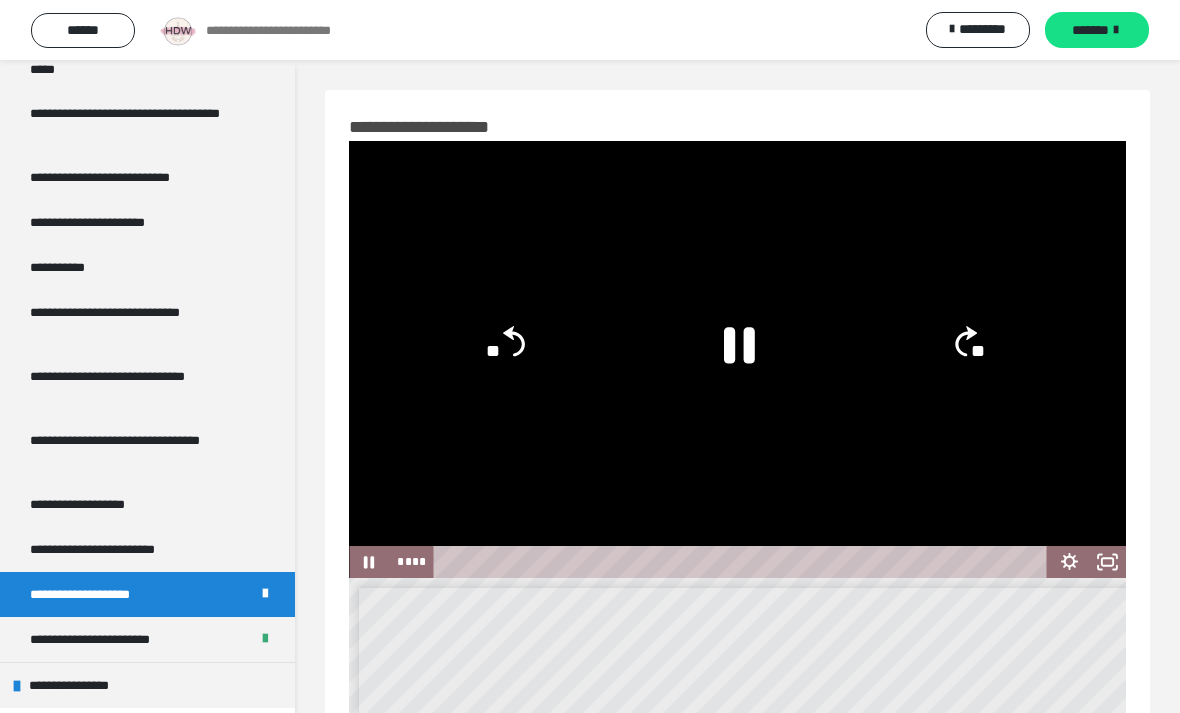 click on "**" 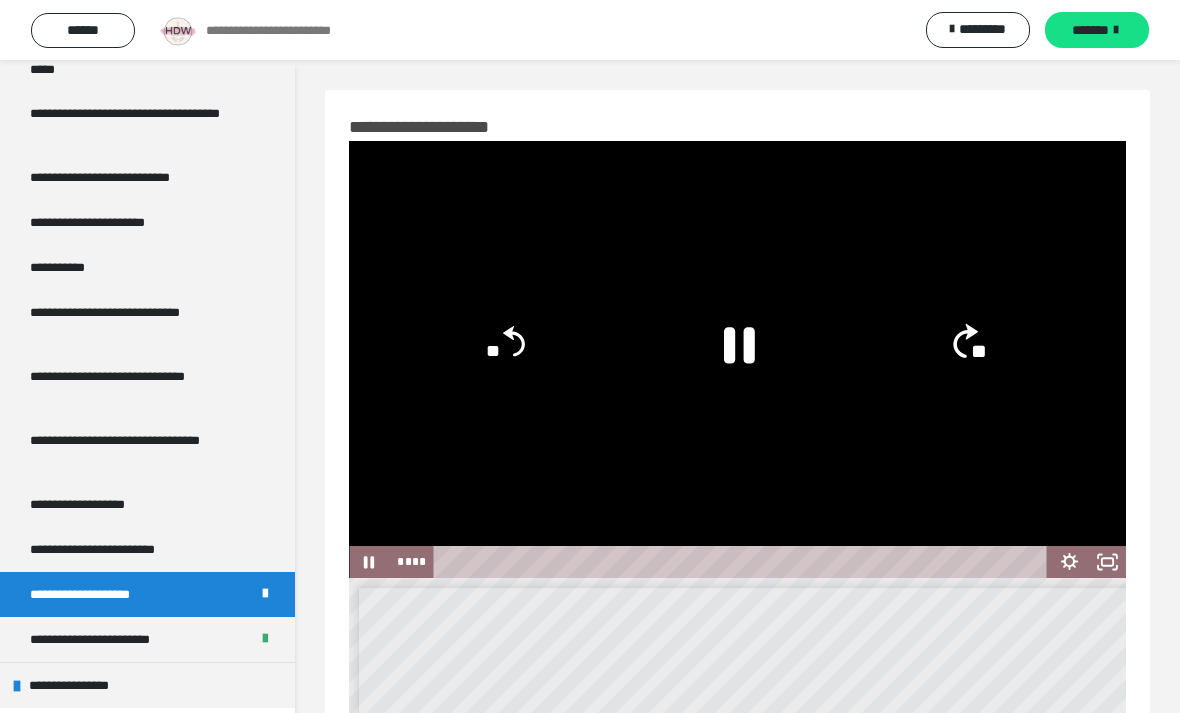 click on "**" 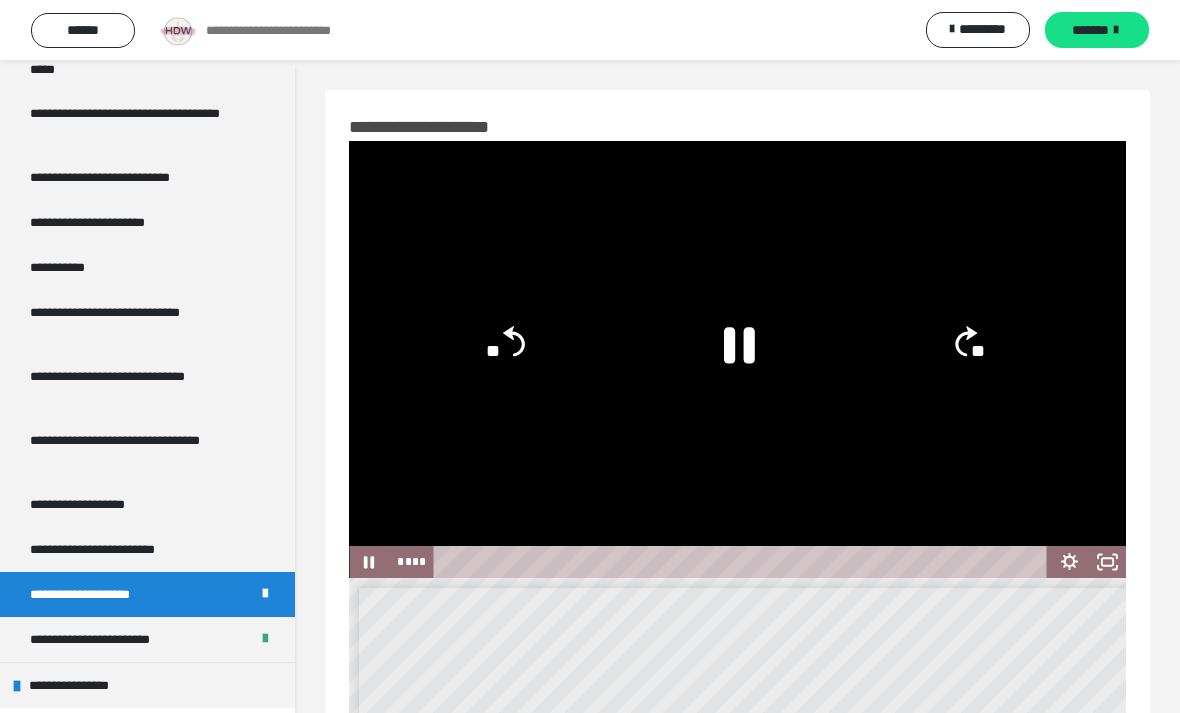 click on "**" 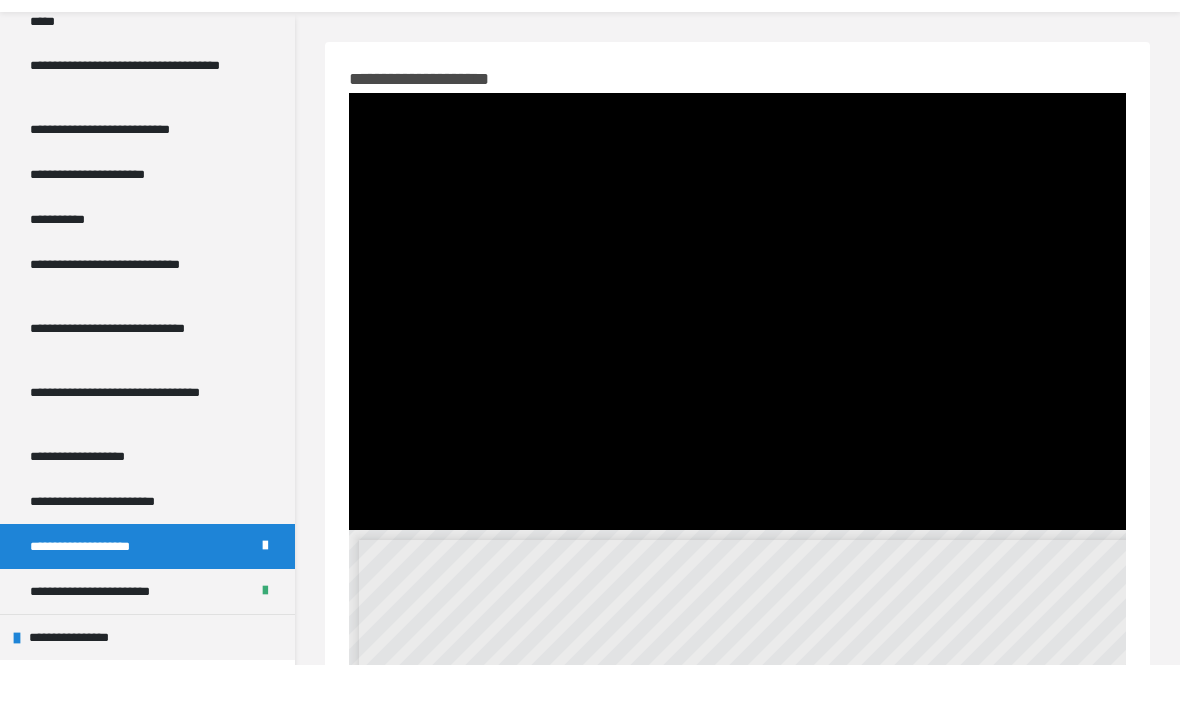 scroll, scrollTop: 51, scrollLeft: 0, axis: vertical 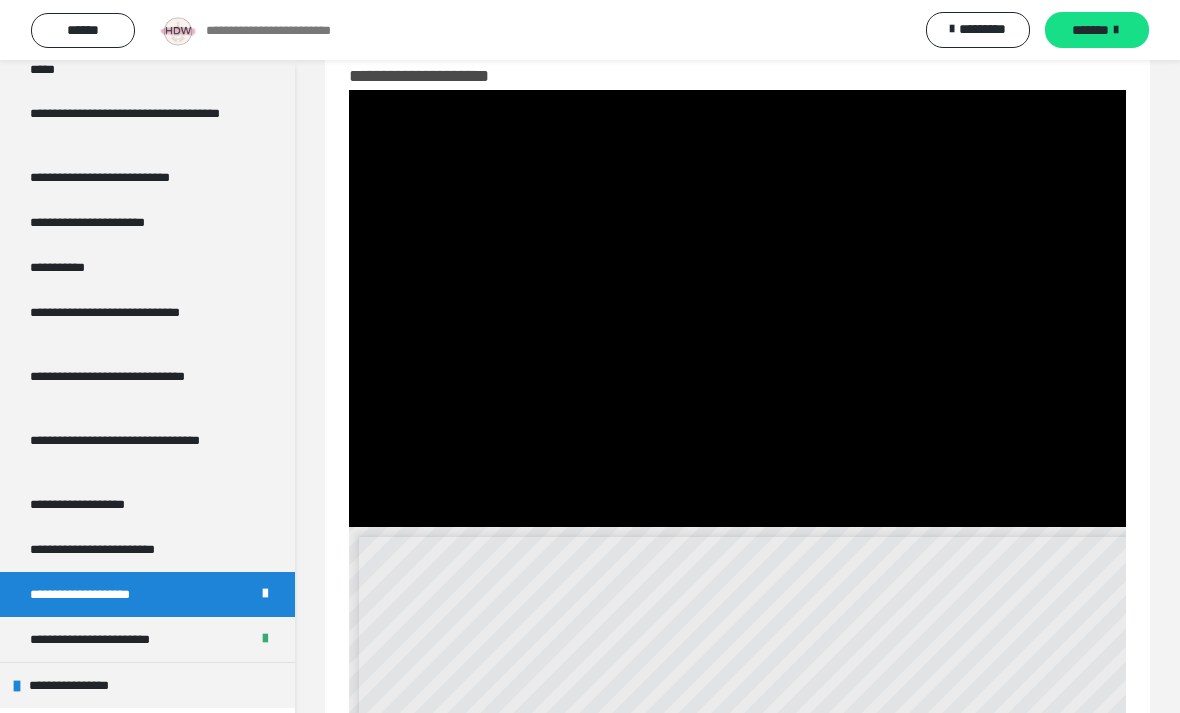 click at bounding box center [737, 308] 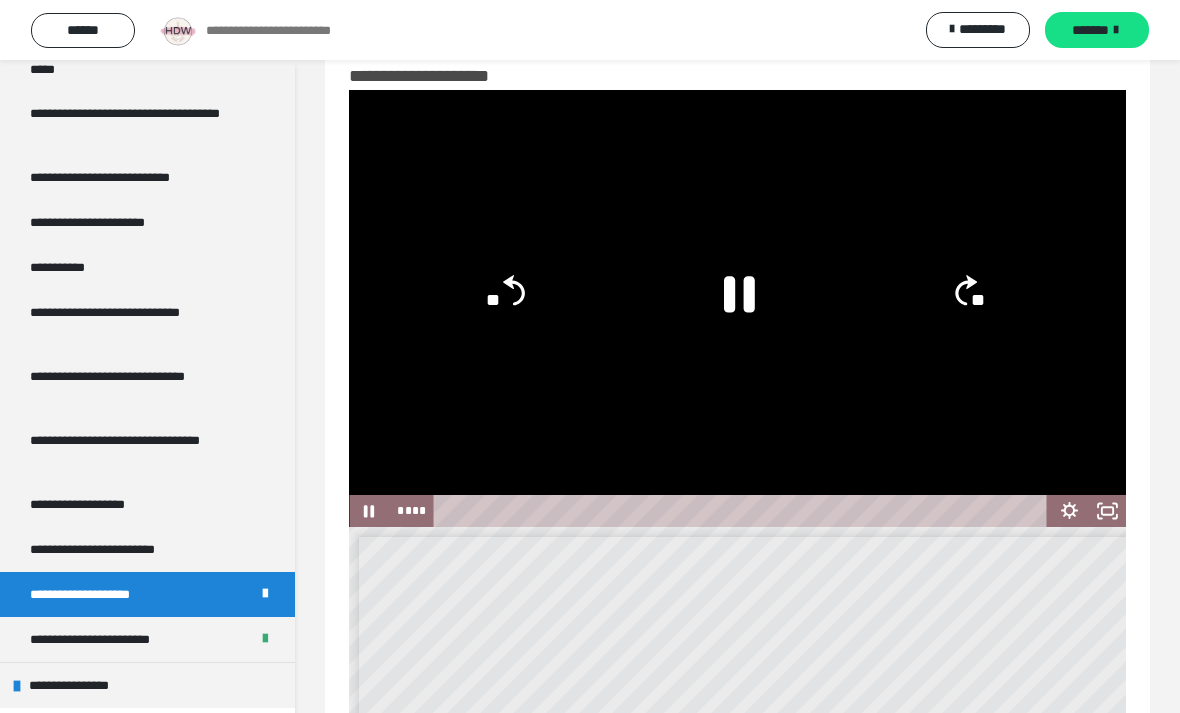 click on "**" 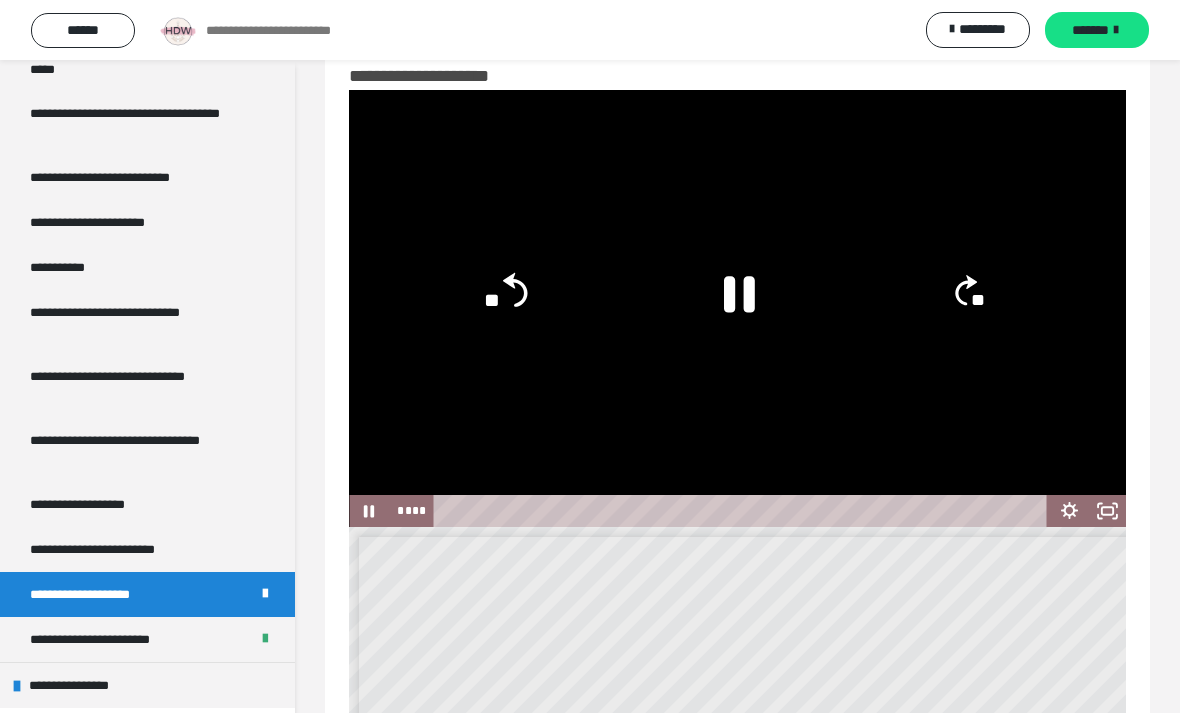 click 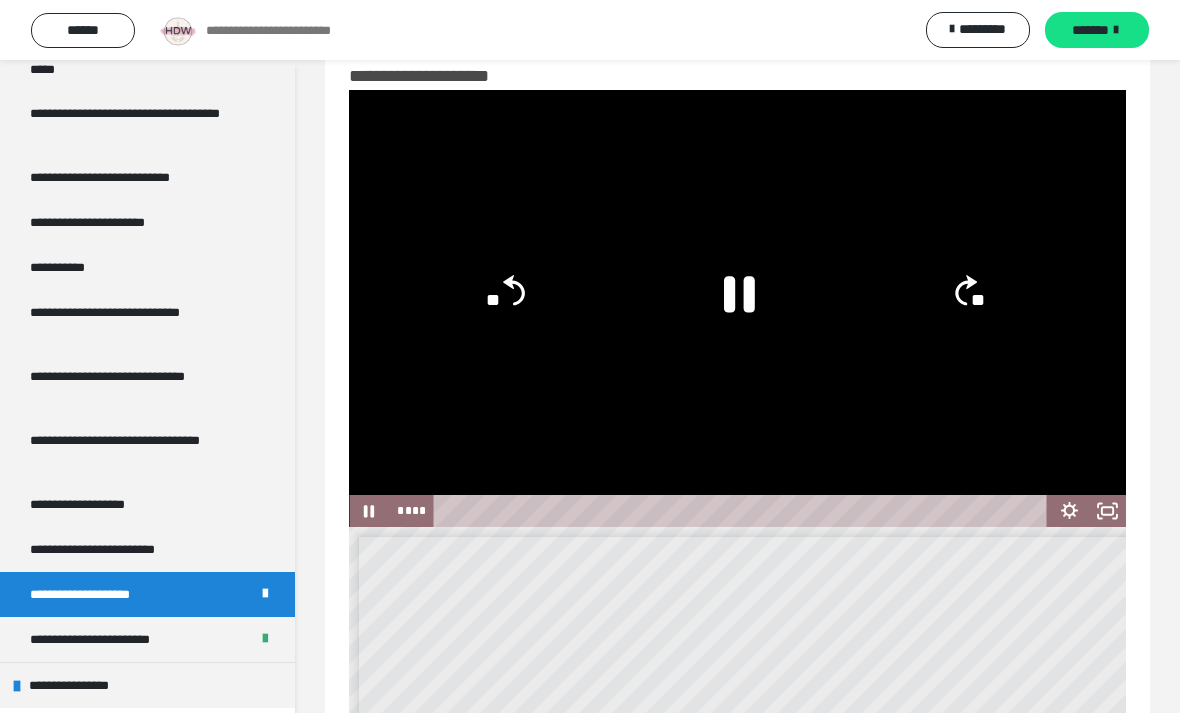 click at bounding box center [737, 308] 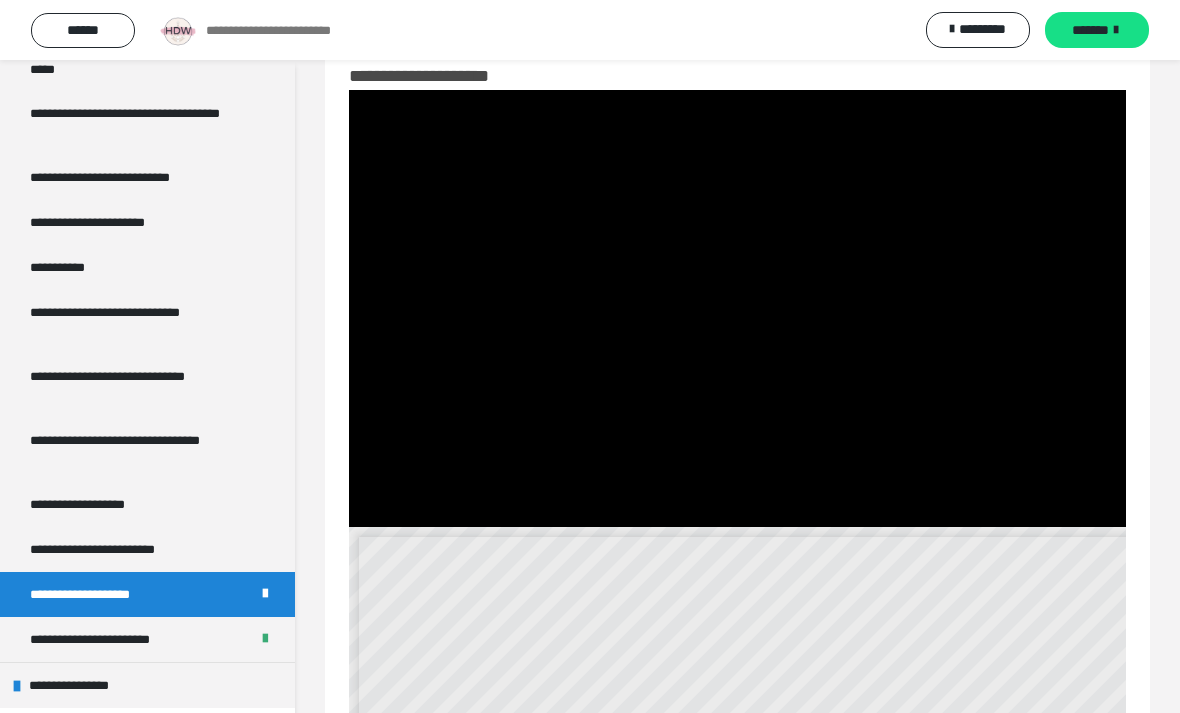 click at bounding box center [737, 308] 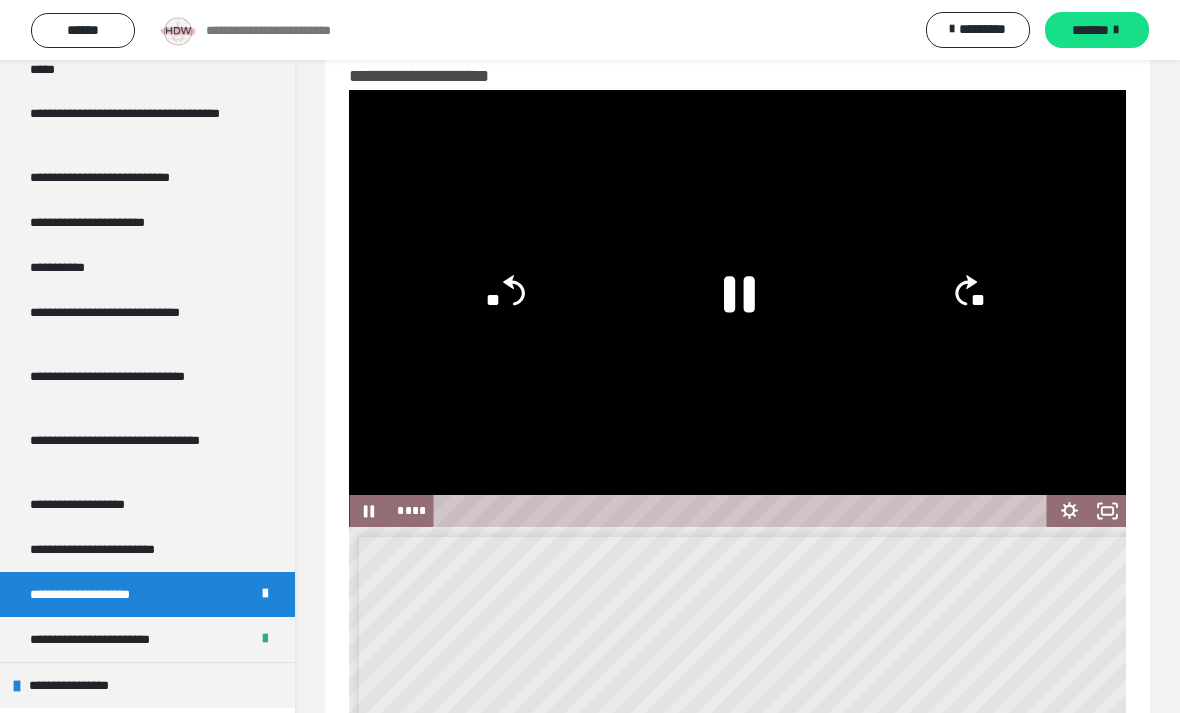 click on "**" 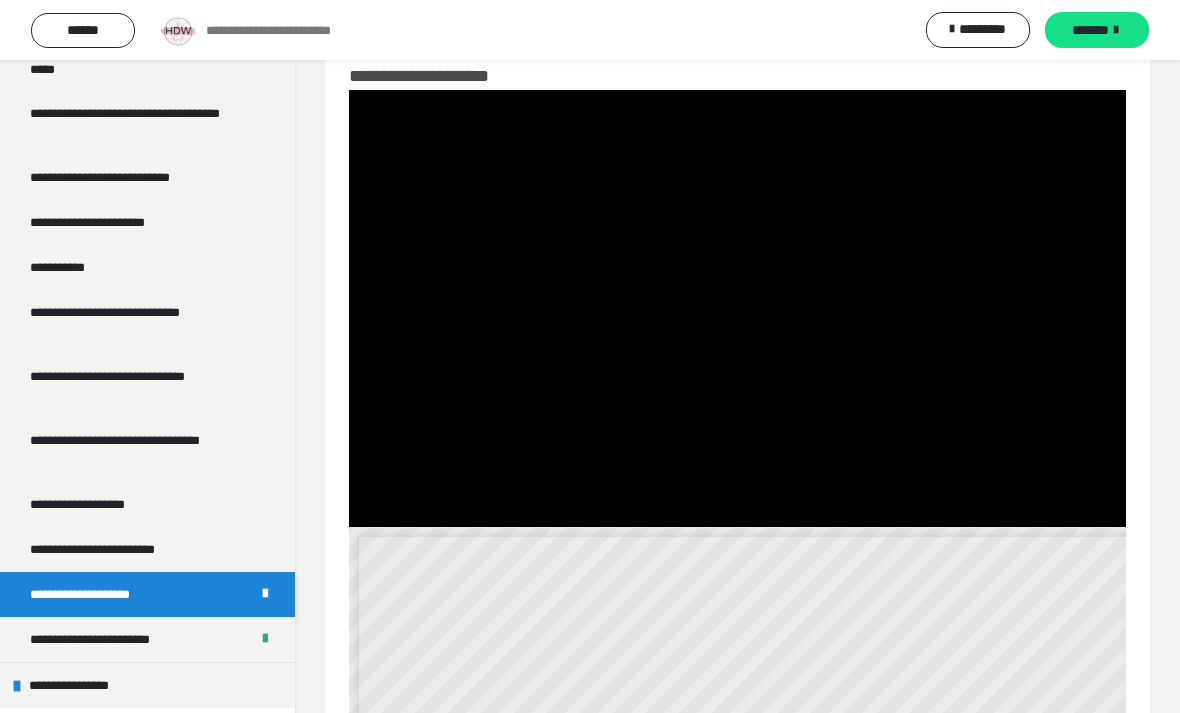 click at bounding box center [737, 308] 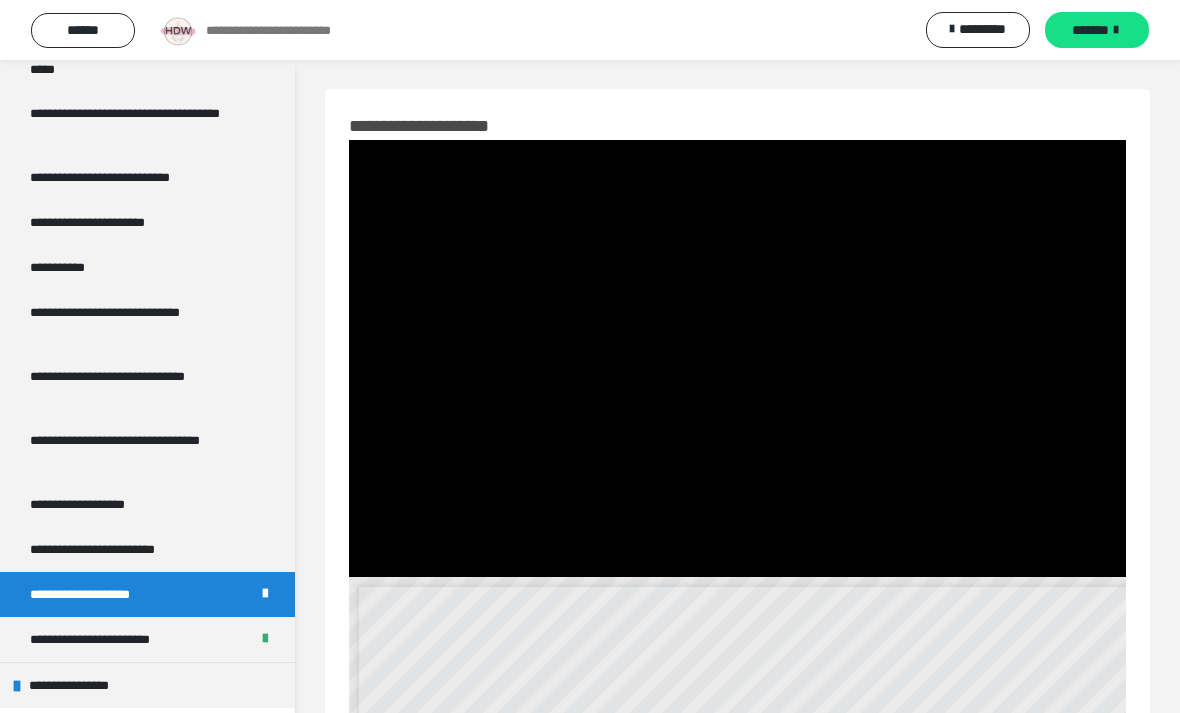 scroll, scrollTop: 0, scrollLeft: 0, axis: both 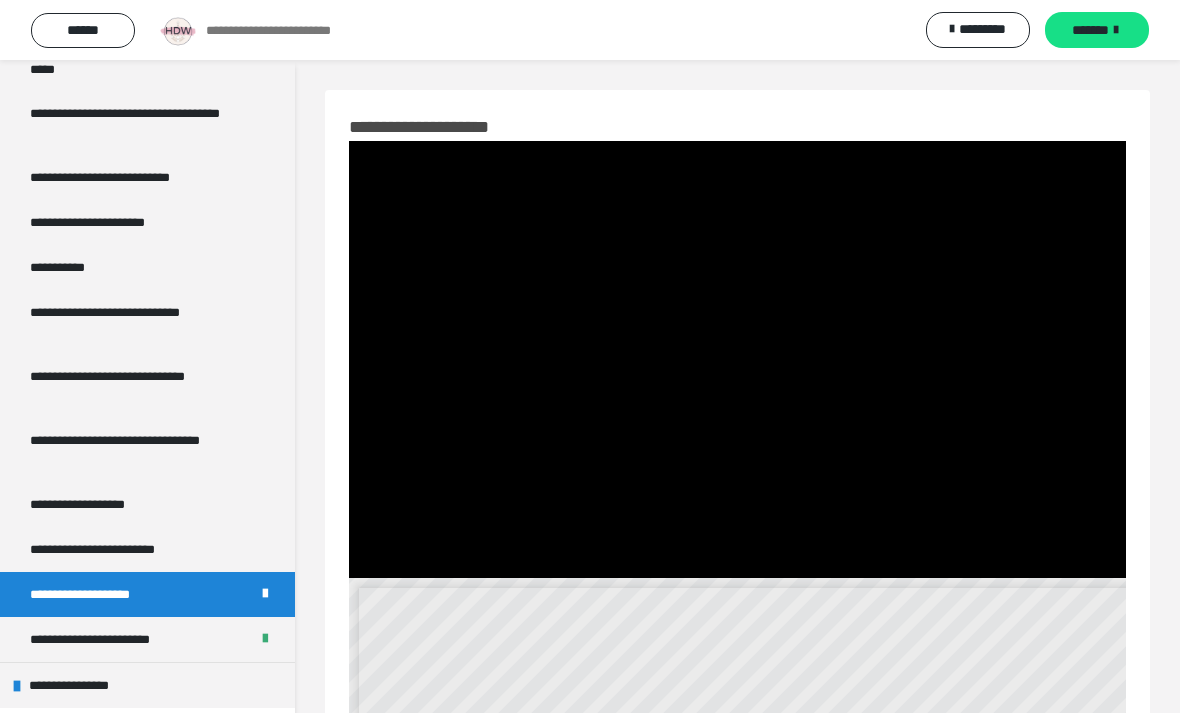 click at bounding box center (737, 359) 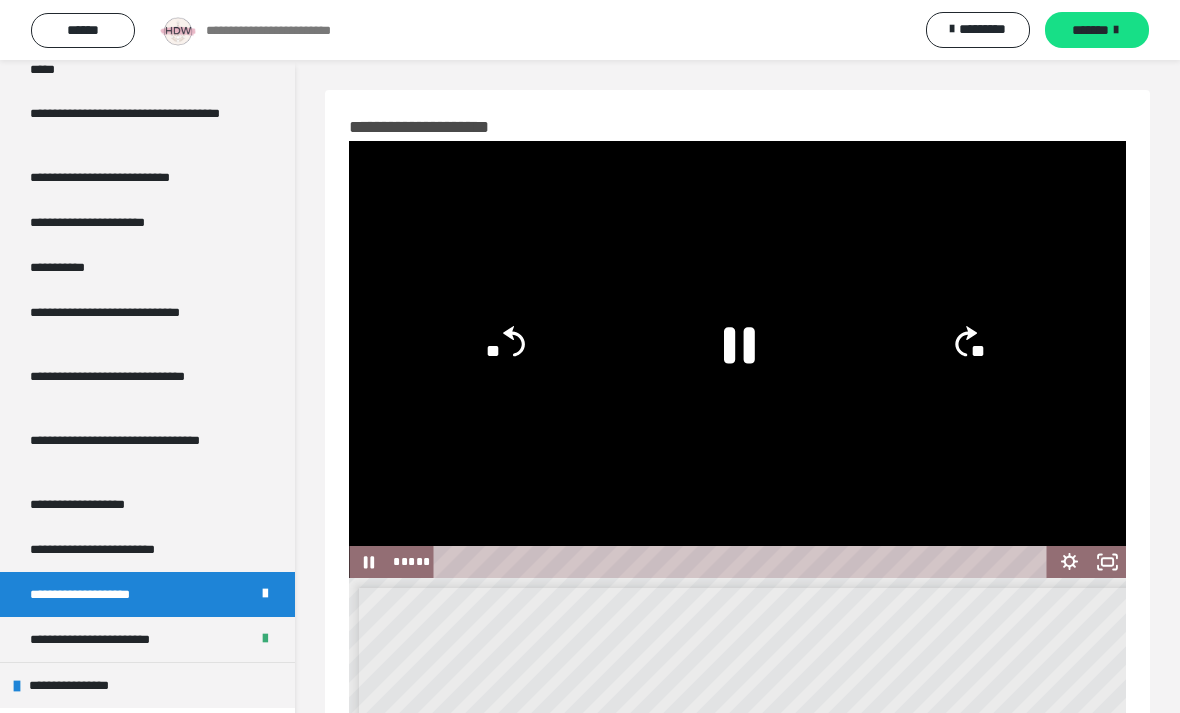 click 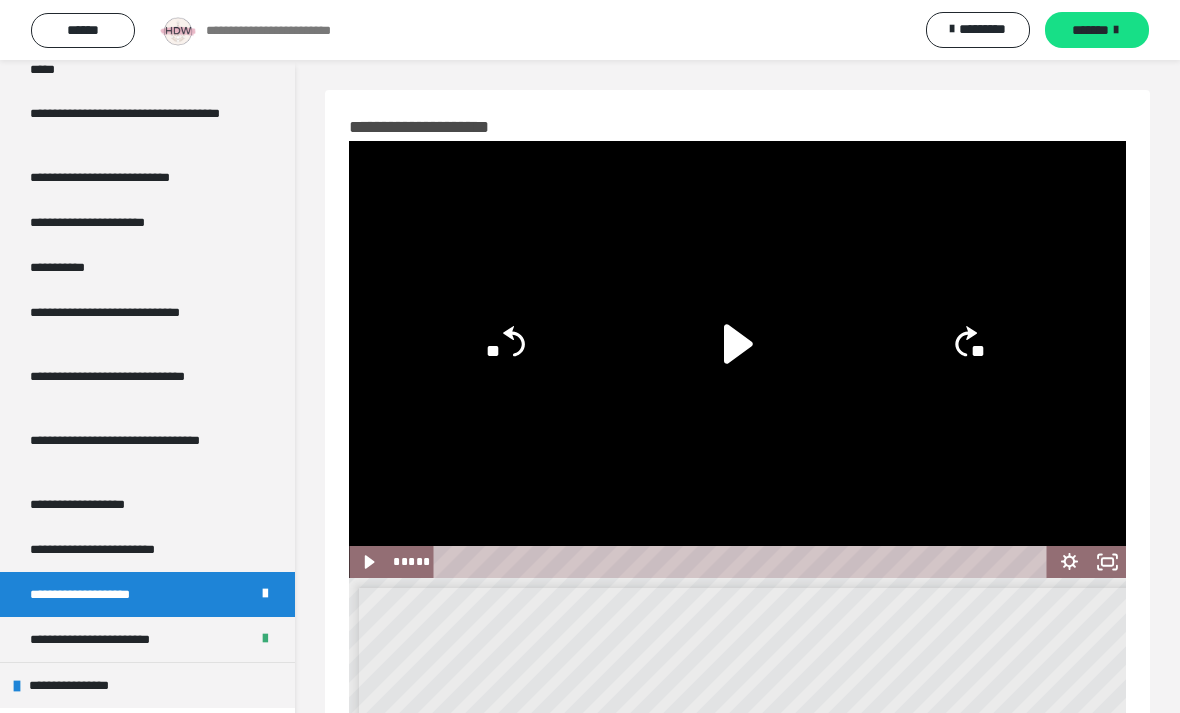 click 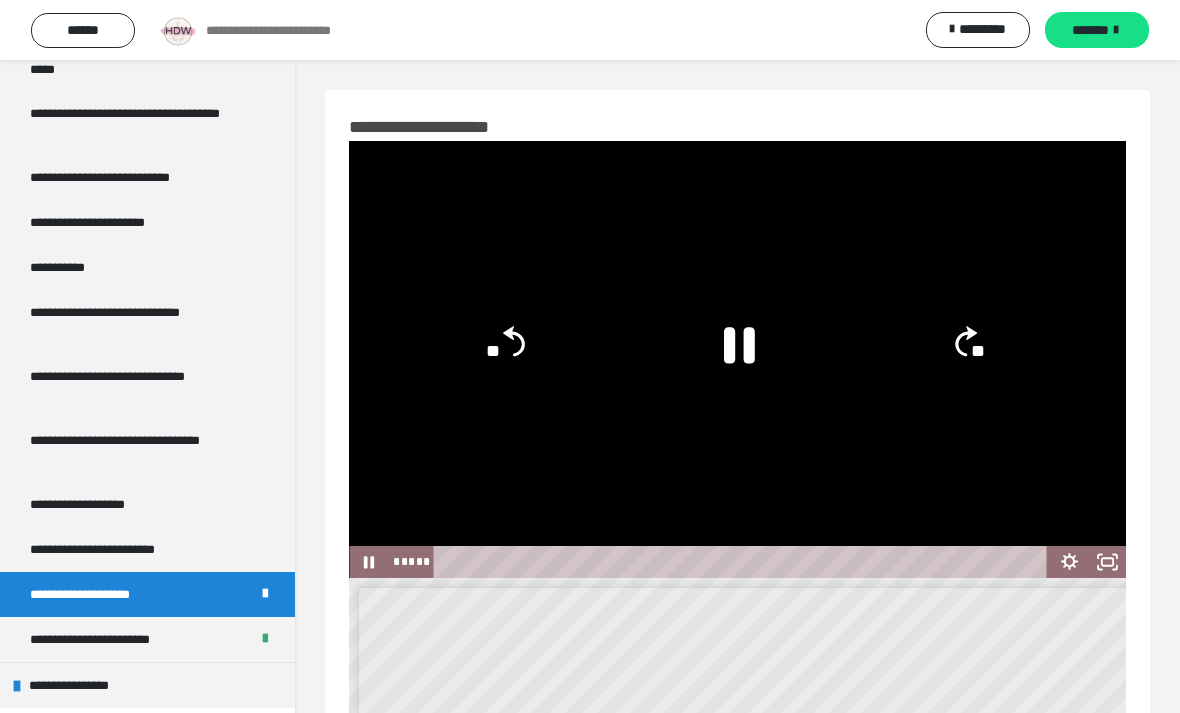 click 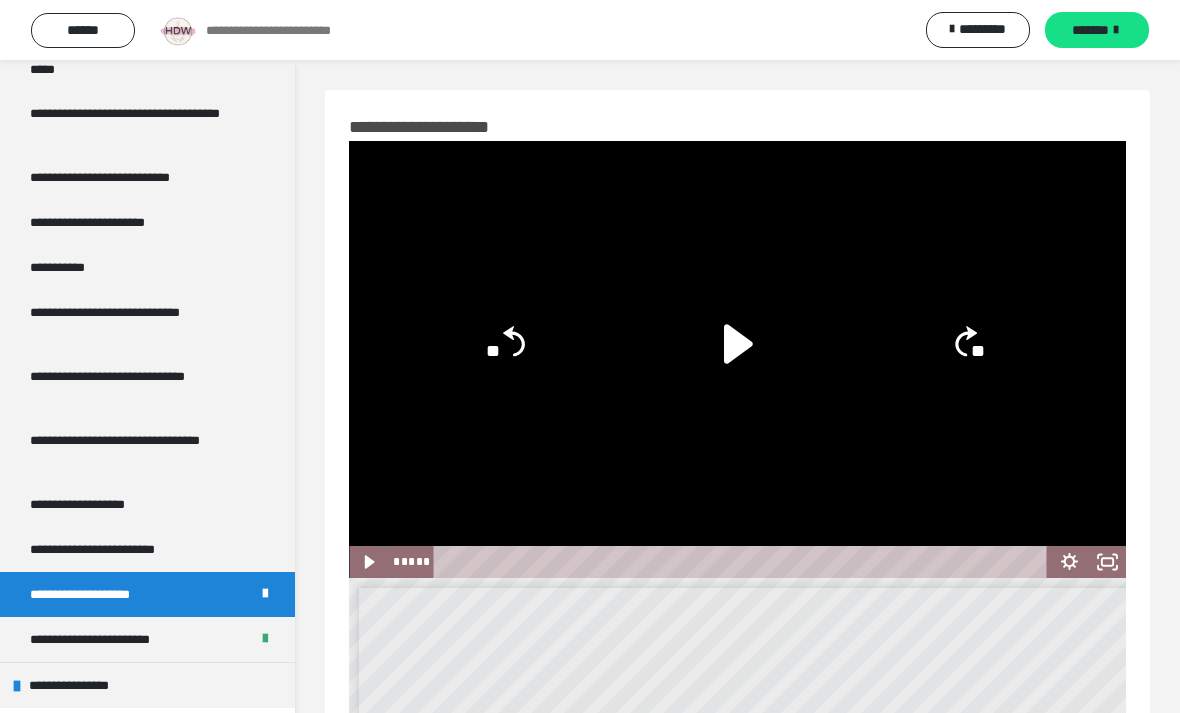 click 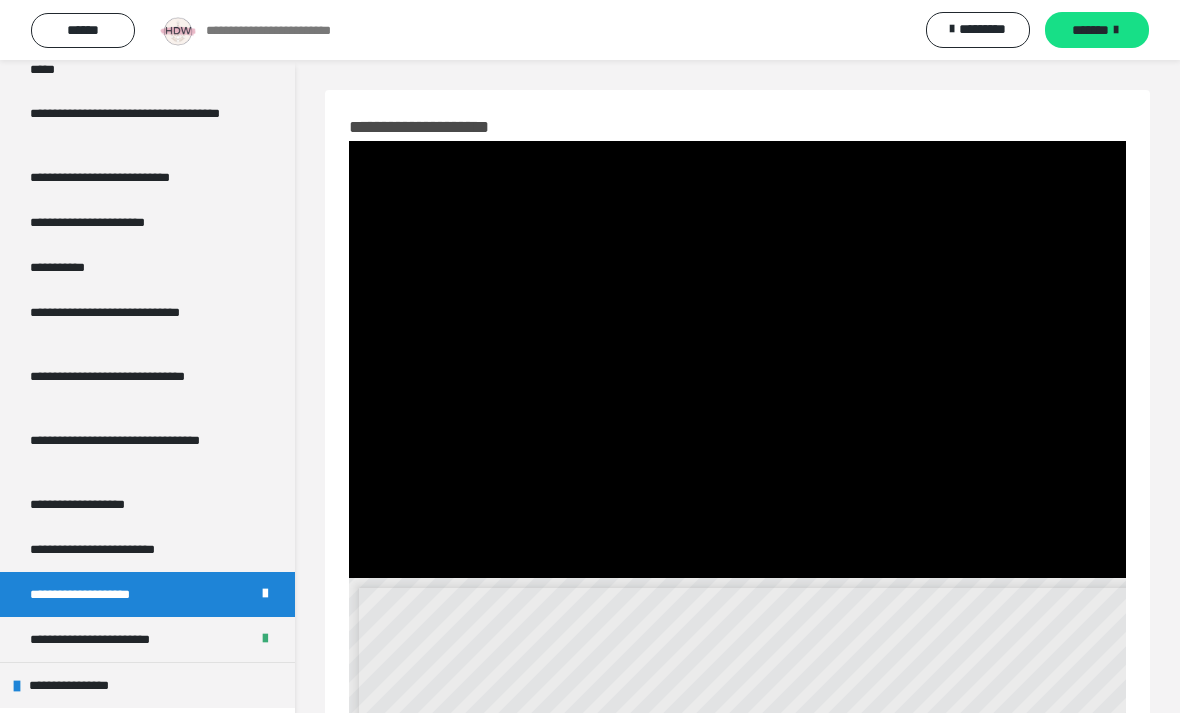click at bounding box center (737, 359) 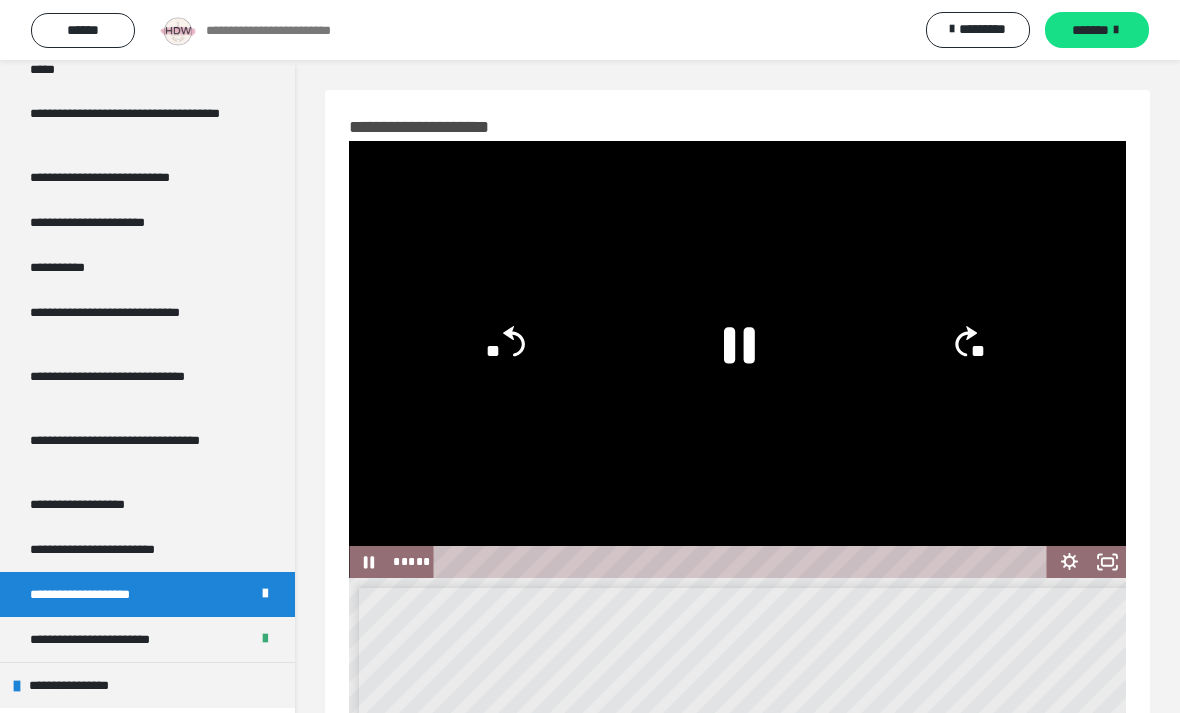 click 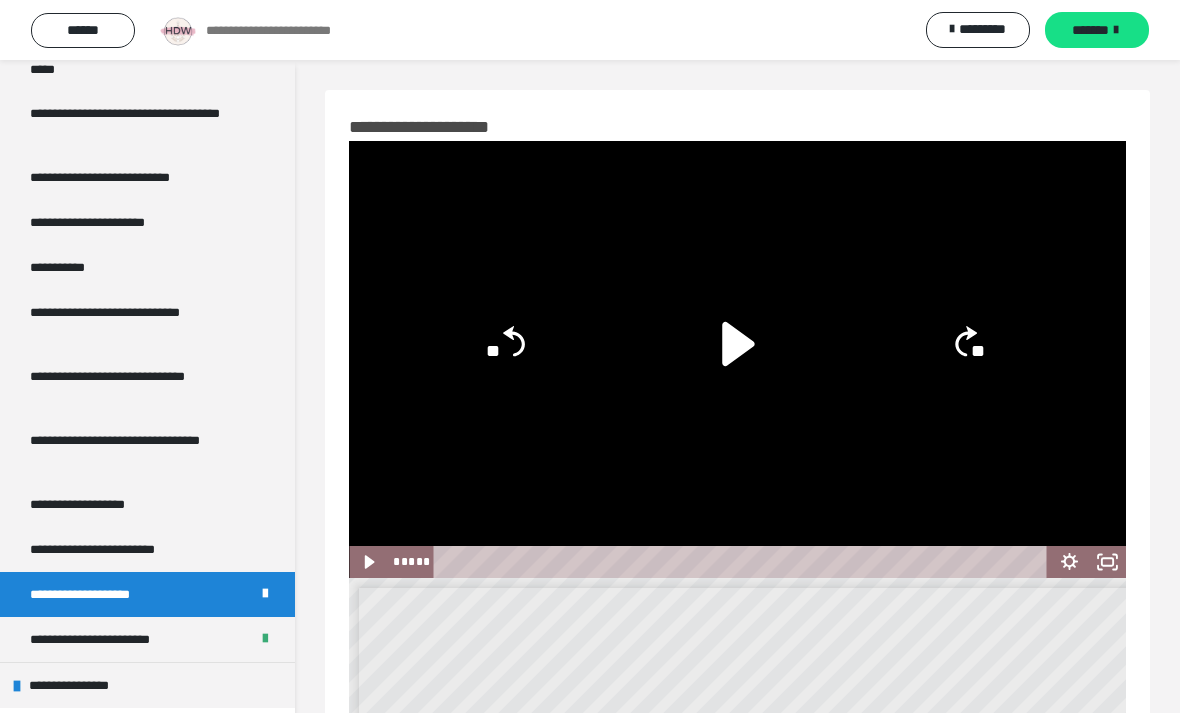 click 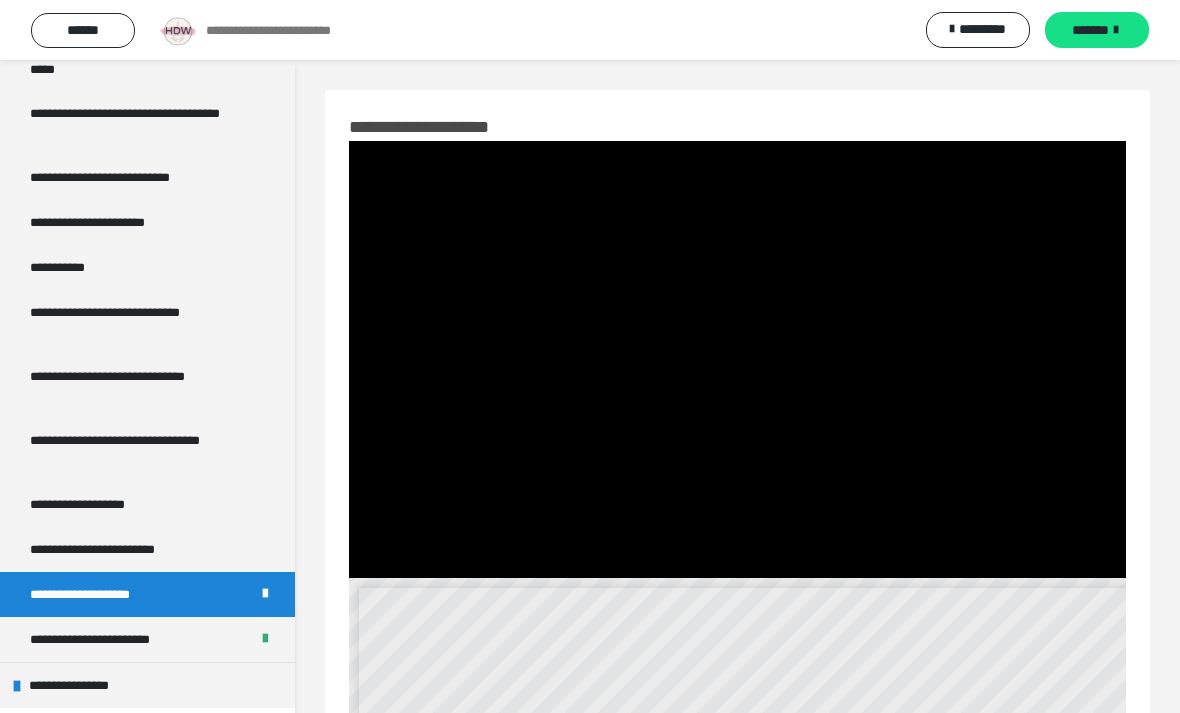 click at bounding box center [737, 359] 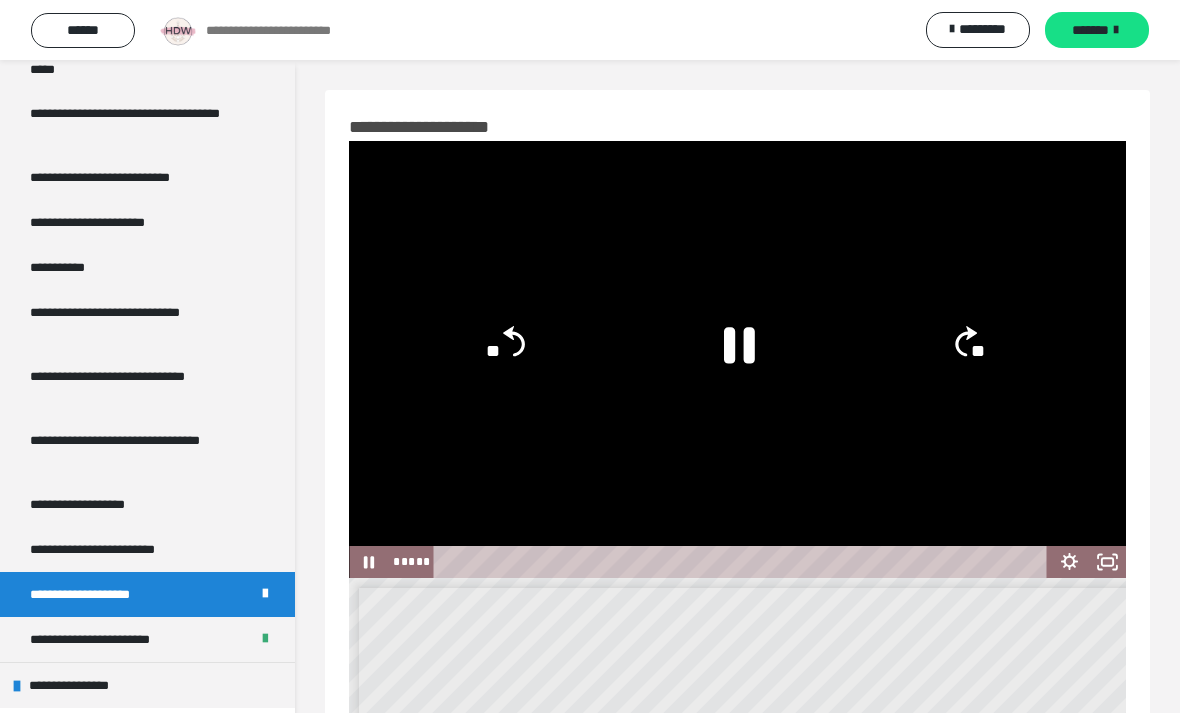 click 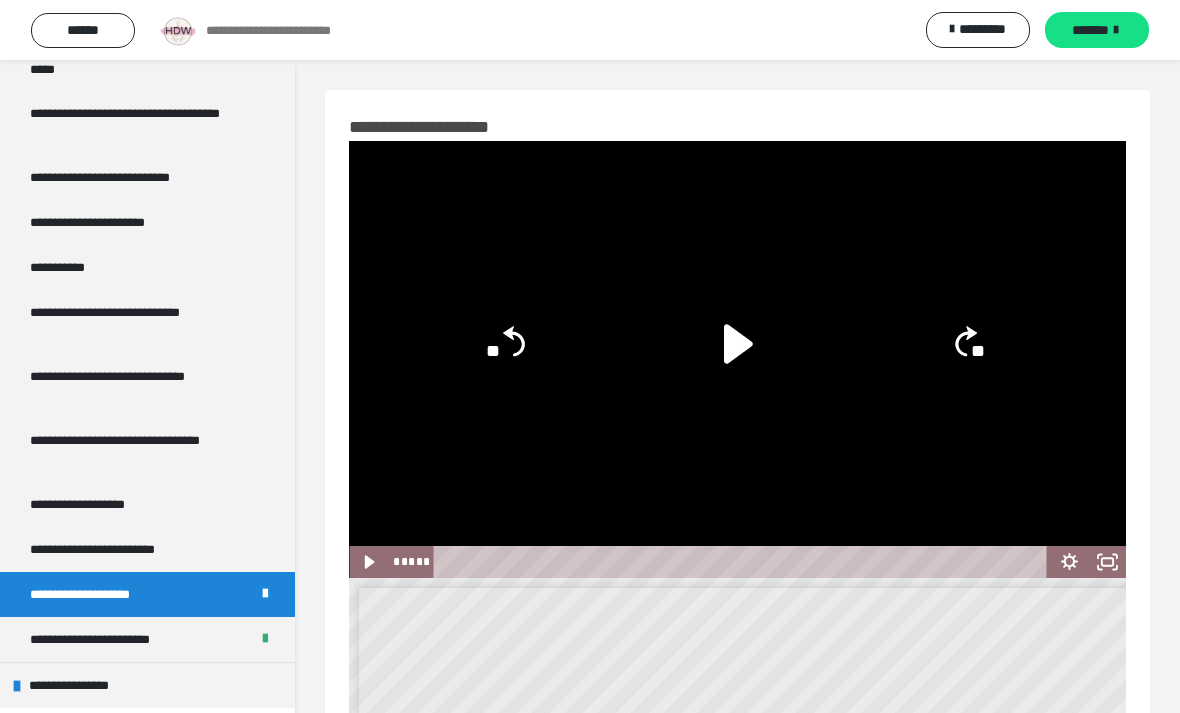 click 